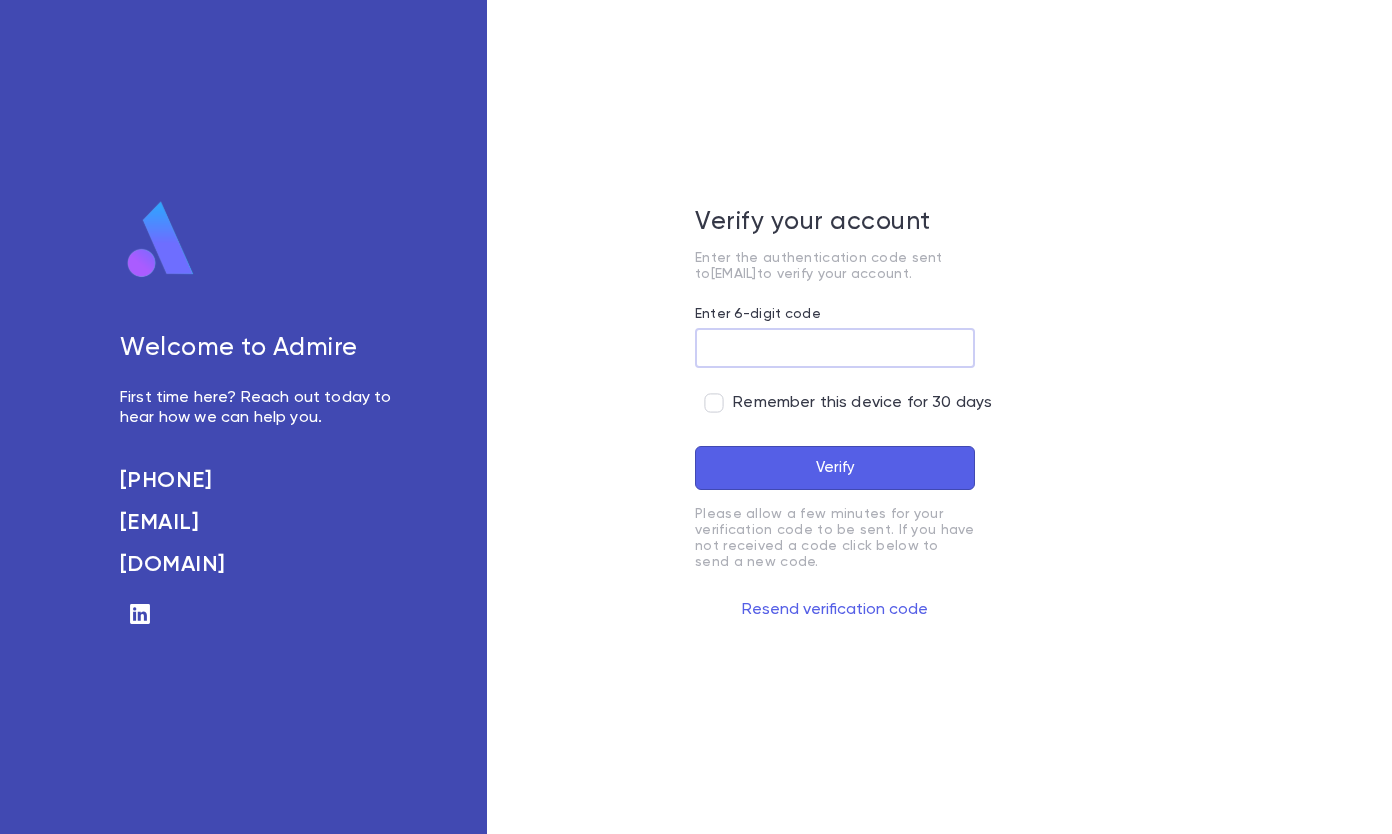 scroll, scrollTop: 0, scrollLeft: 0, axis: both 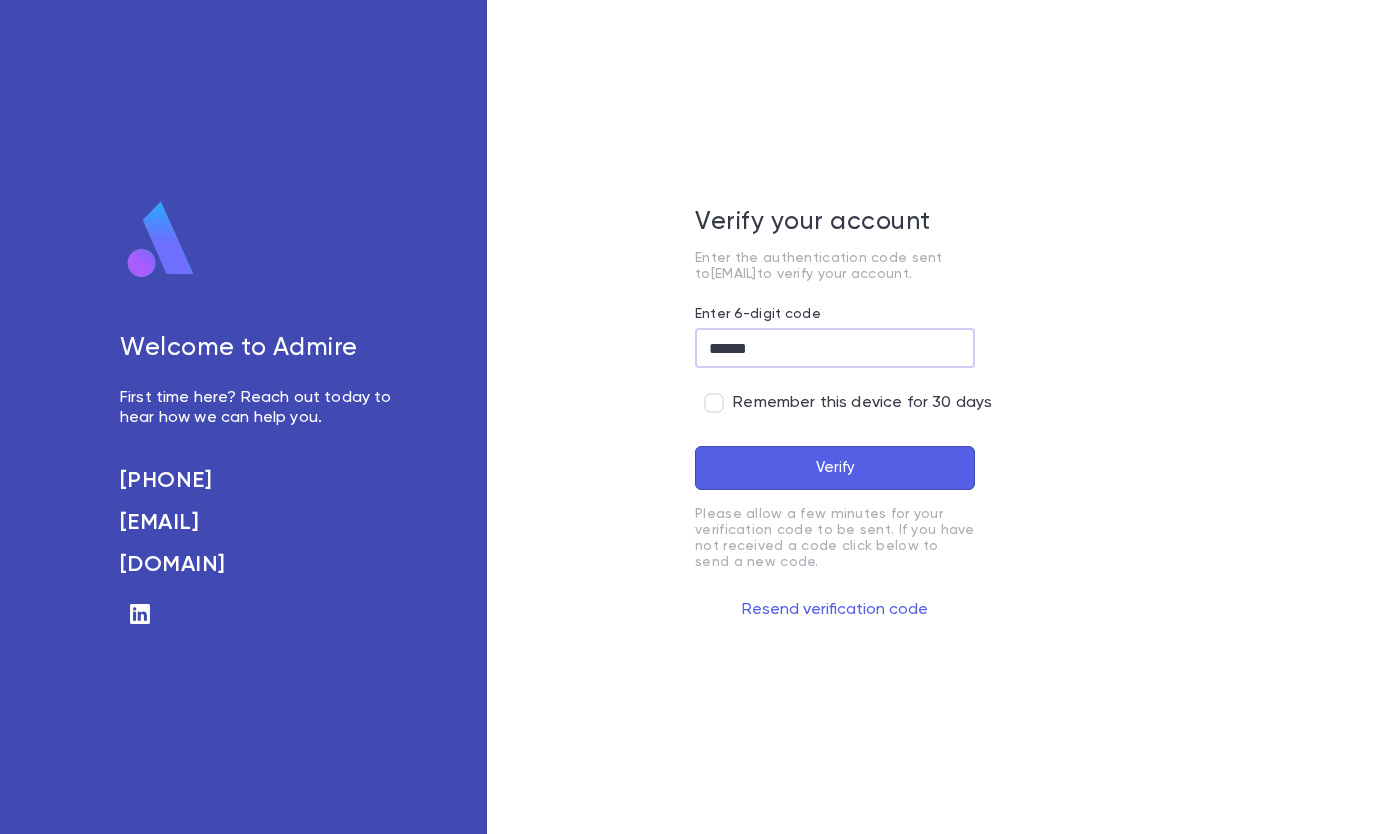 type on "******" 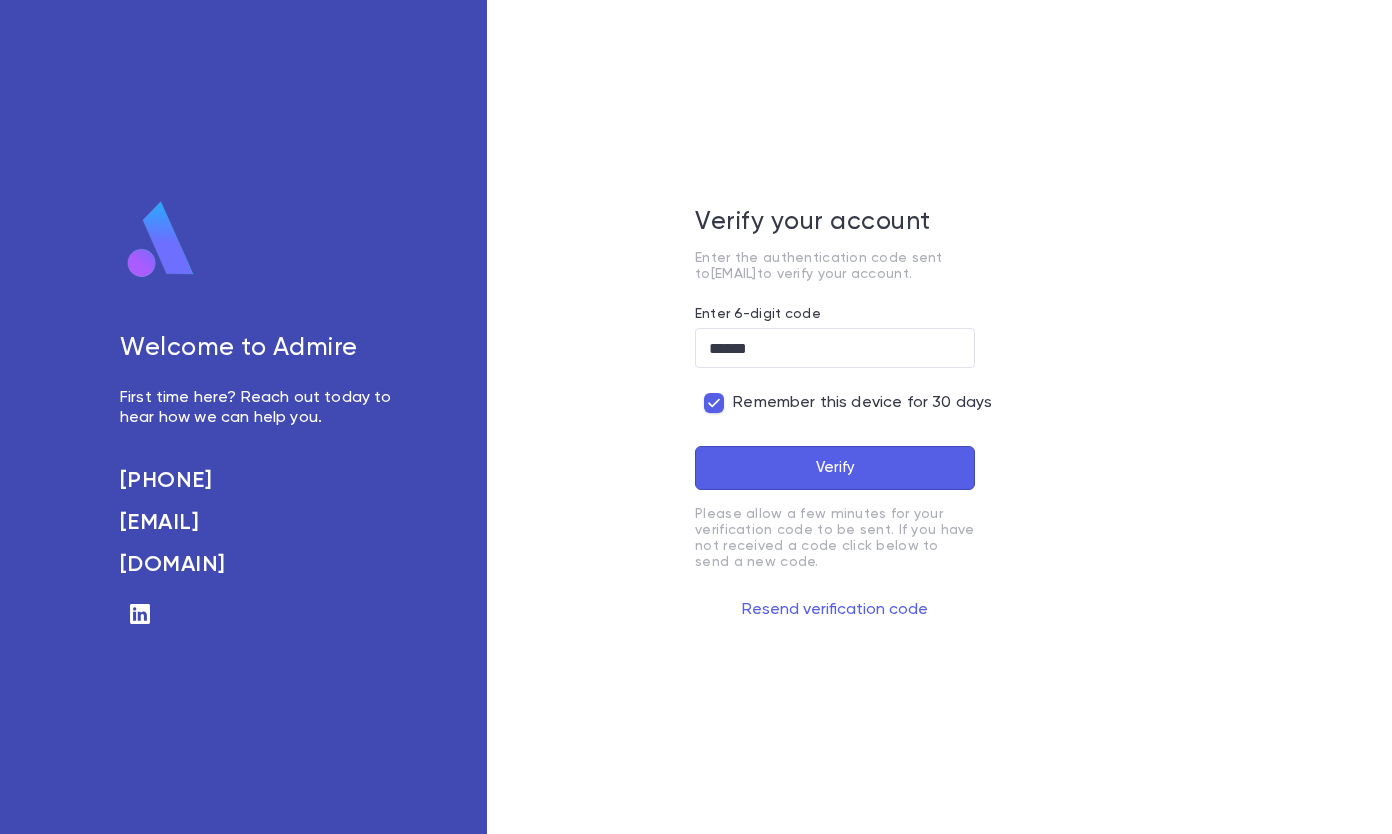 click on "Verify" at bounding box center [835, 468] 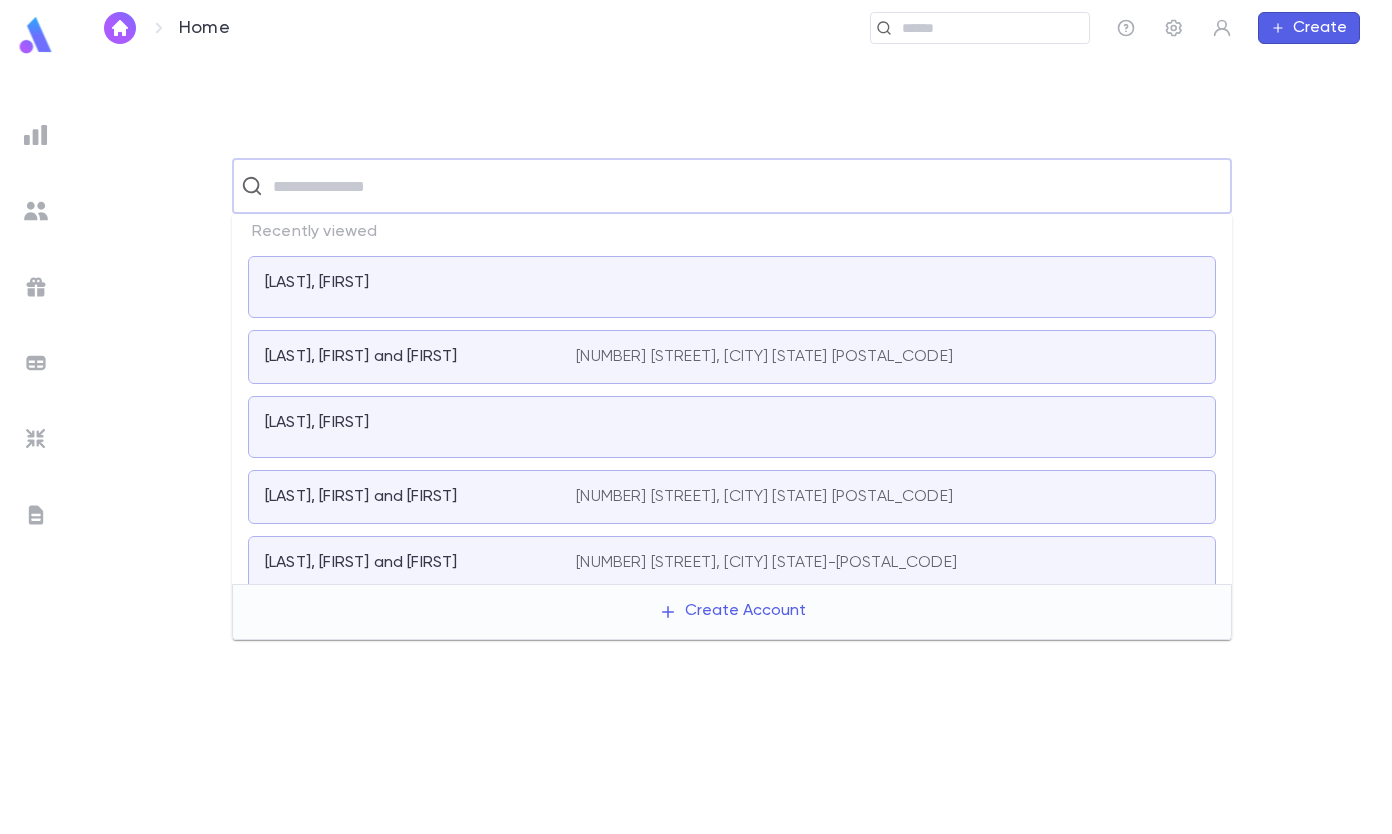 click at bounding box center (745, 186) 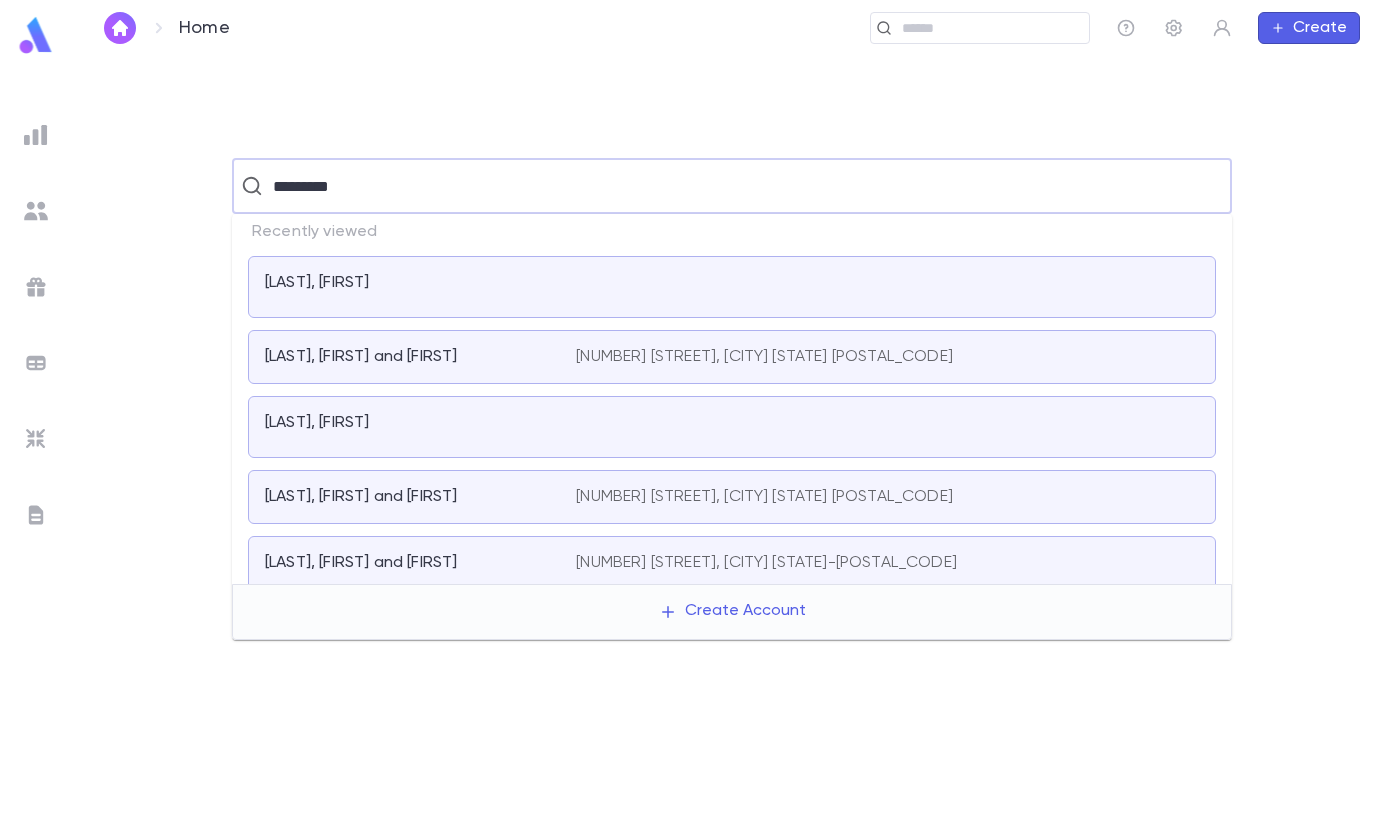 type on "*********" 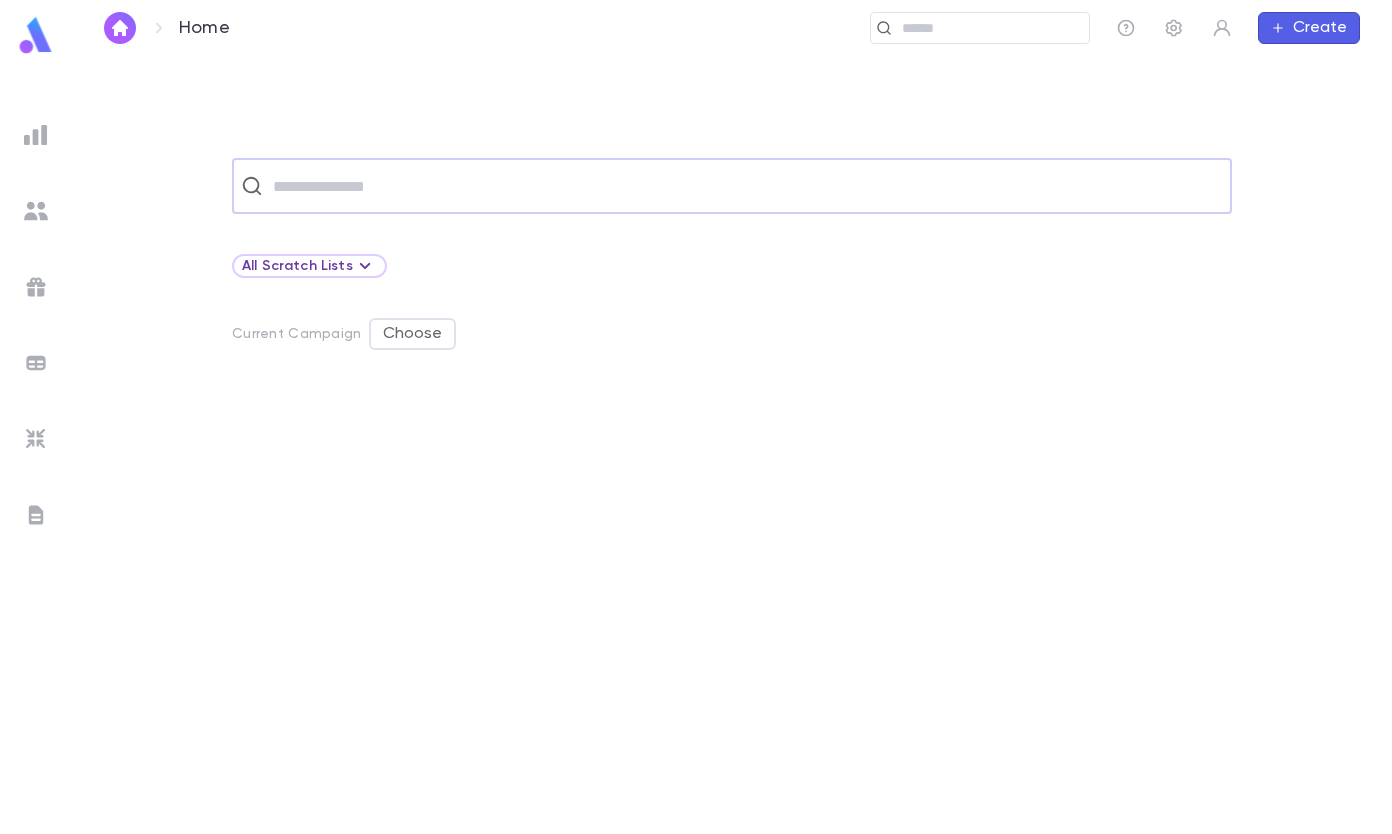 click at bounding box center (745, 186) 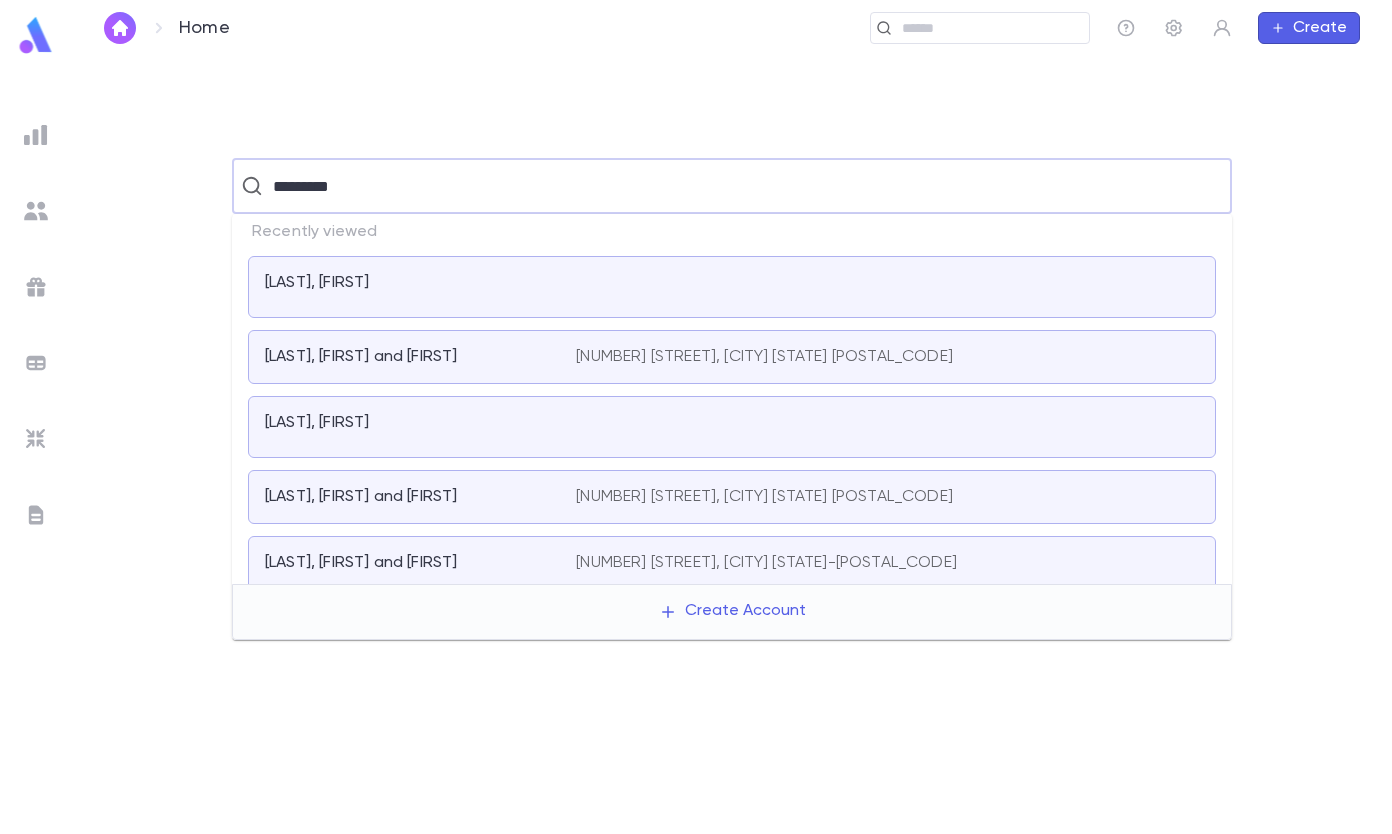 type on "*********" 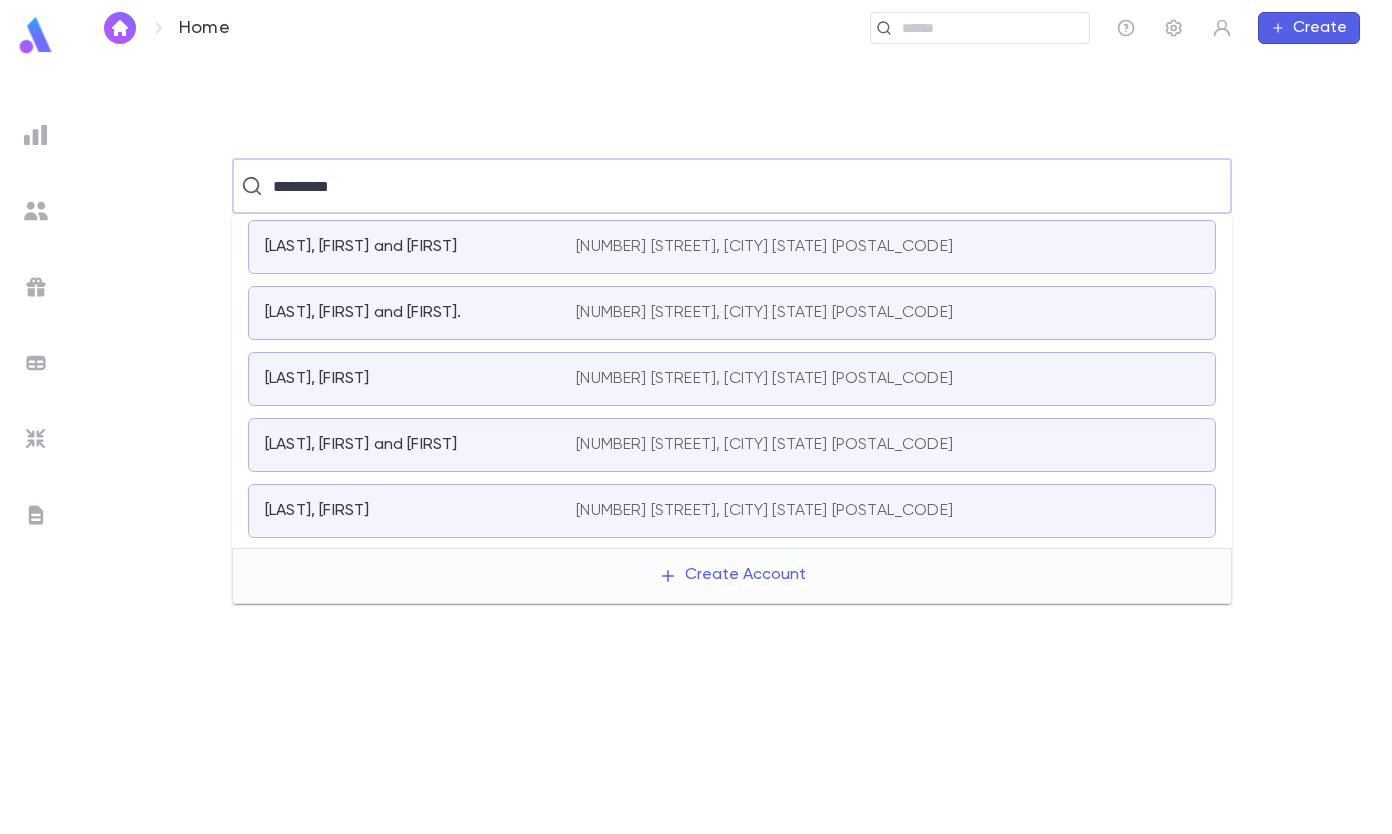 click on "Rosenberg, Betzalel and Tziporah 28790 Clark Dr., Wickliffe OH 44092" at bounding box center (732, 247) 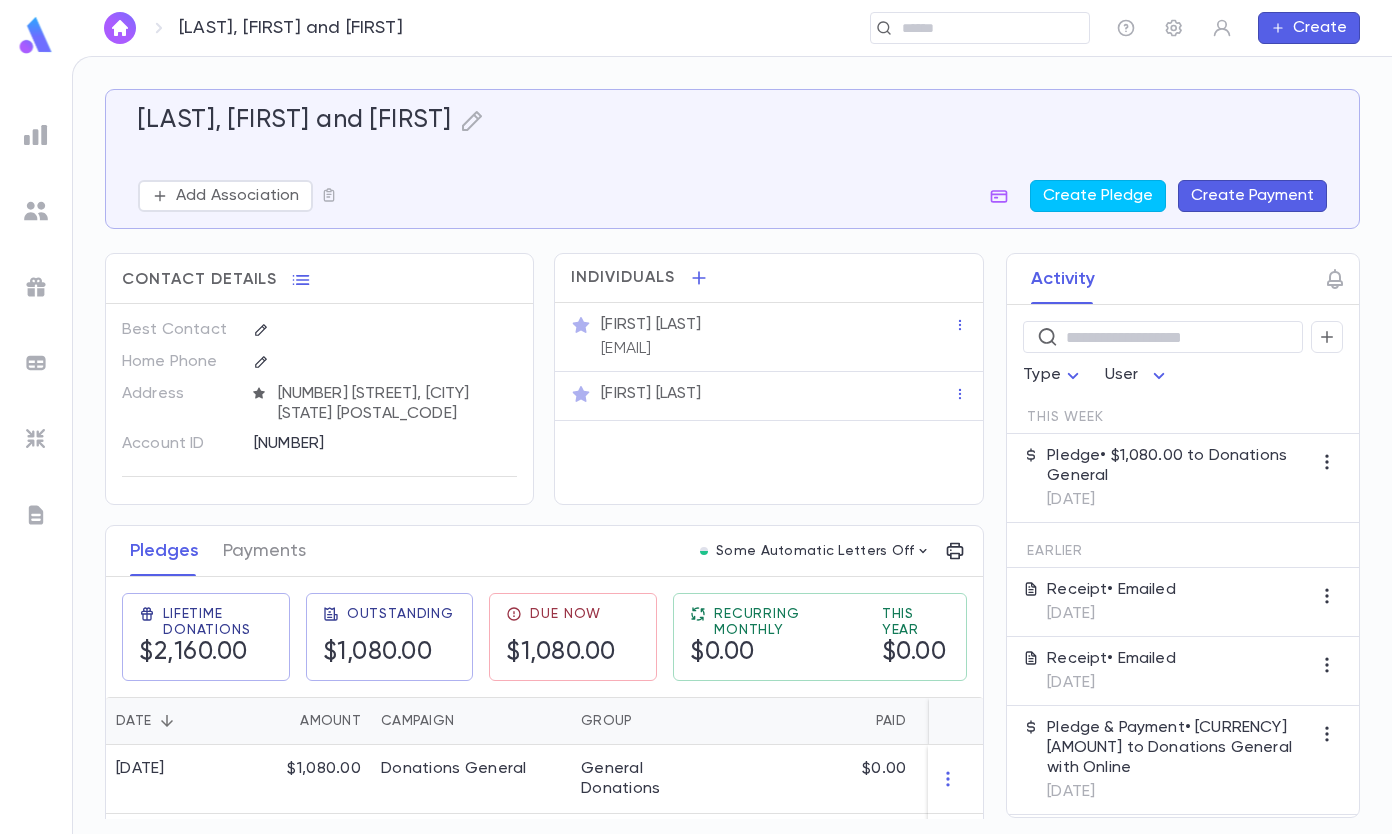 click on "Create Payment" at bounding box center [1252, 196] 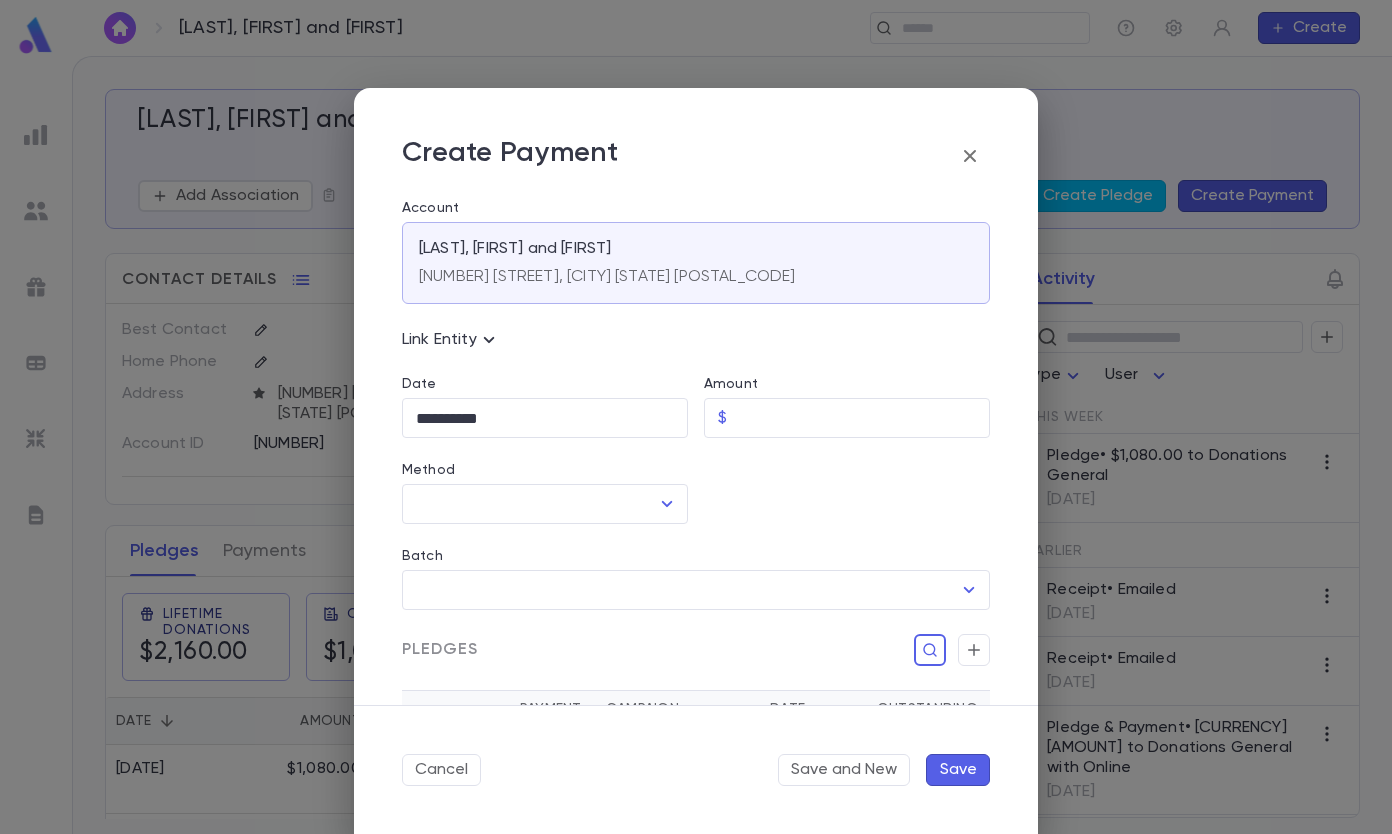 click on "**********" at bounding box center [545, 418] 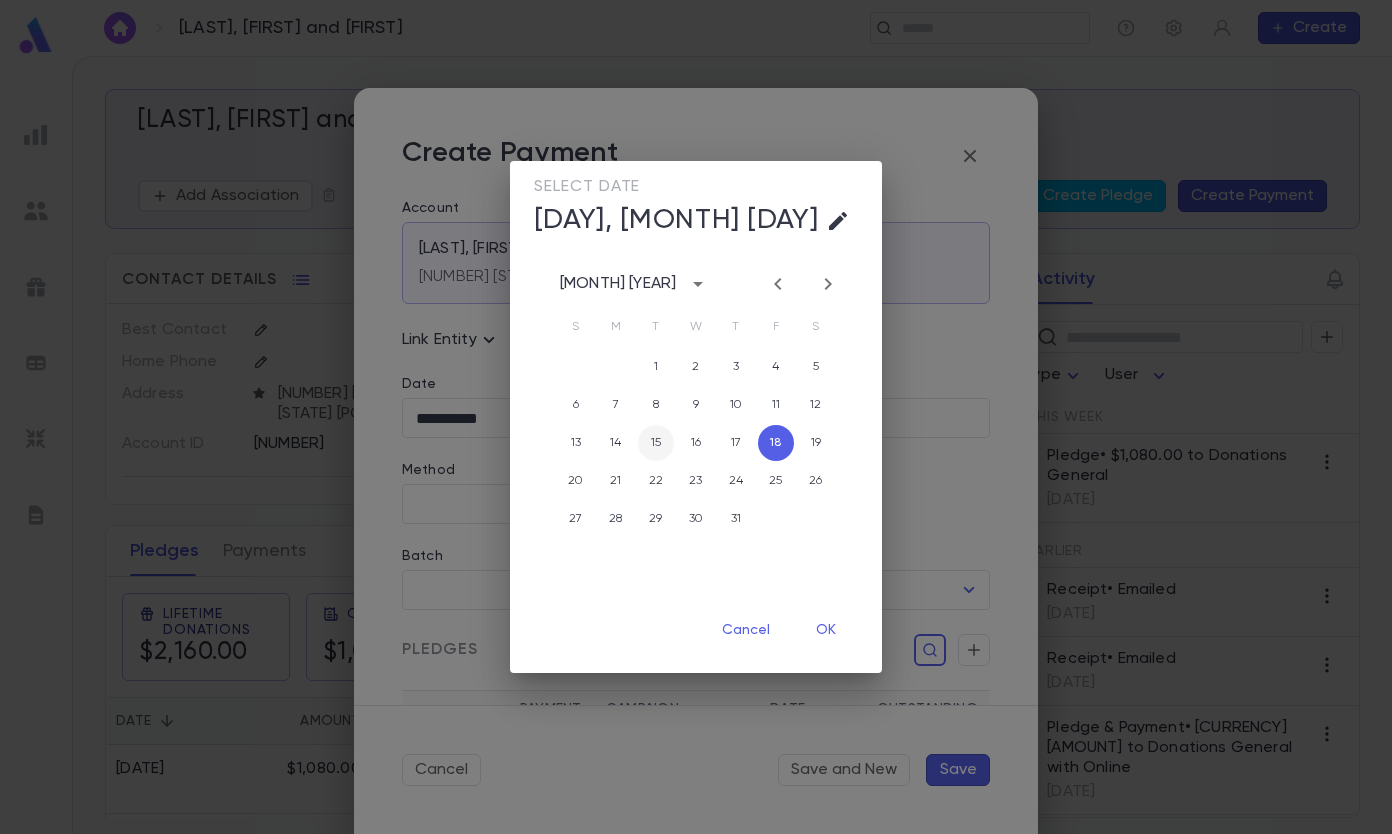 click on "15" at bounding box center [656, 443] 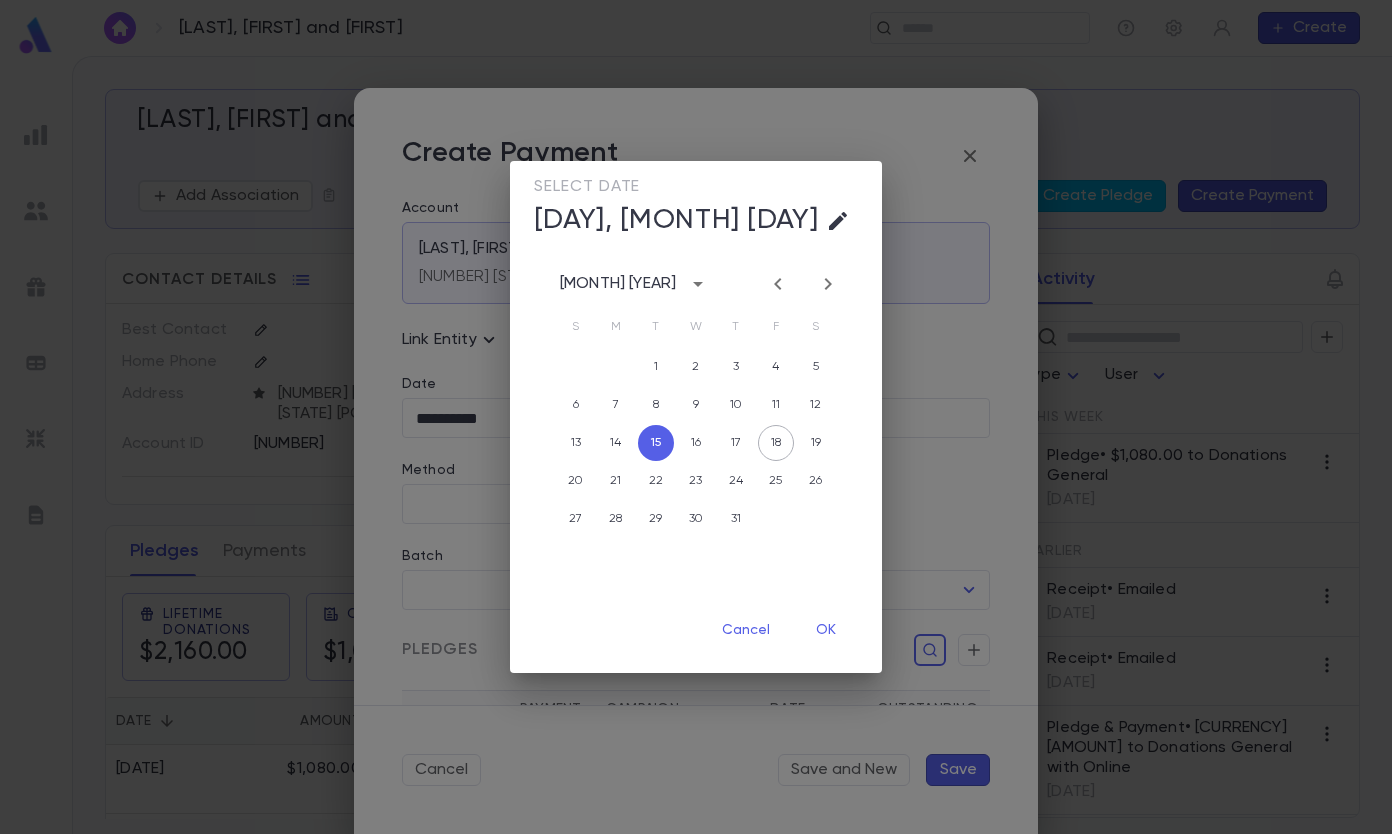click on "OK" at bounding box center [826, 630] 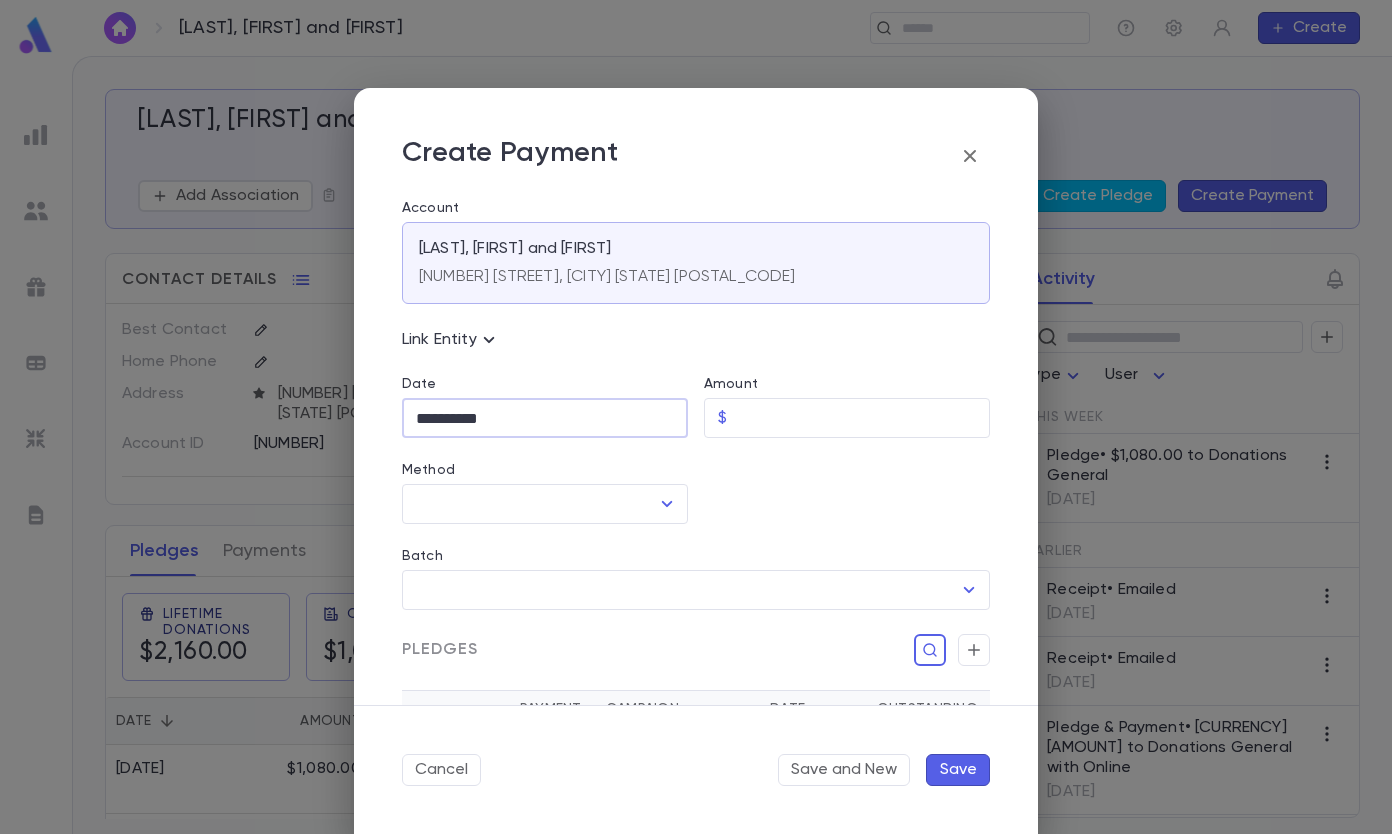 click on "Amount" at bounding box center (862, 418) 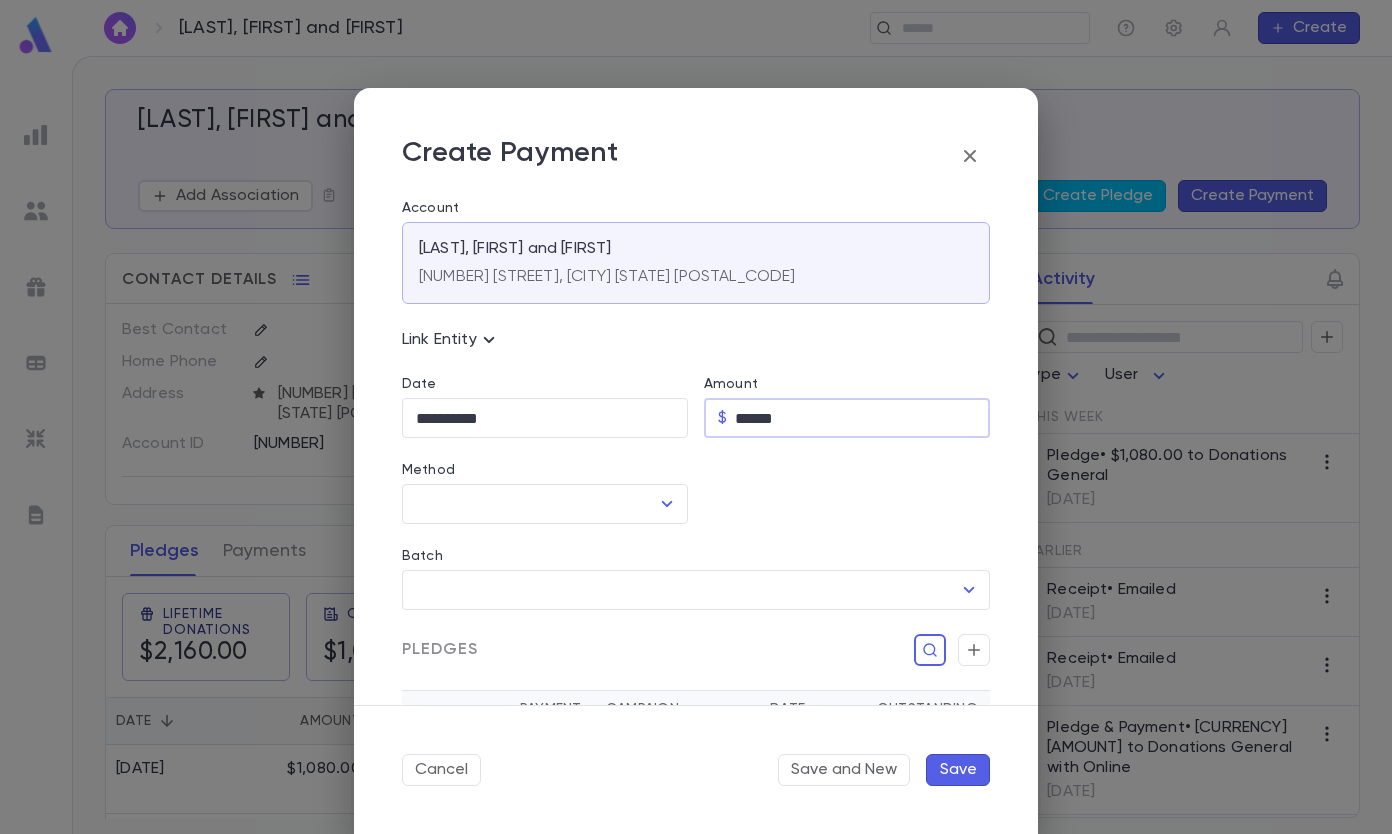 type on "******" 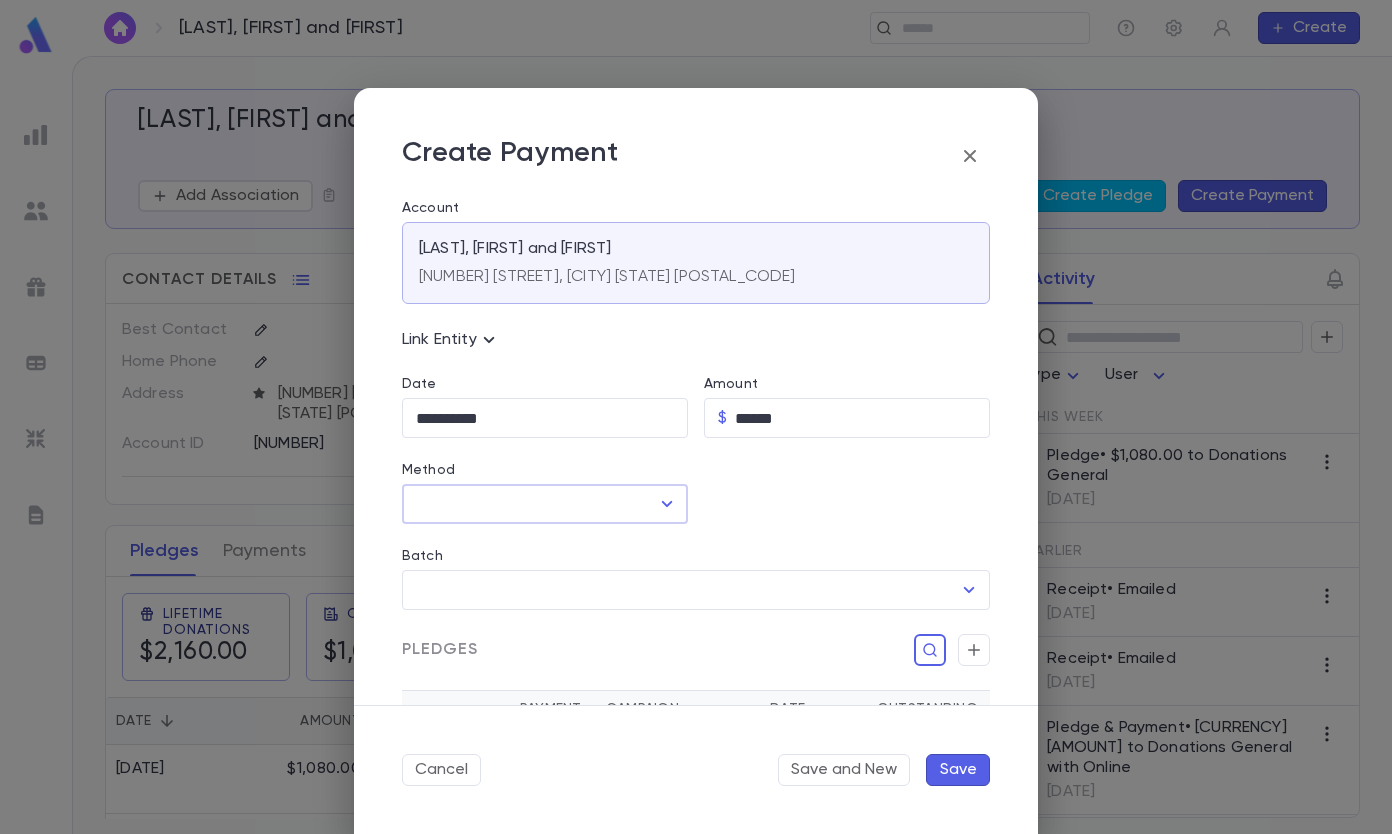 click at bounding box center [667, 504] 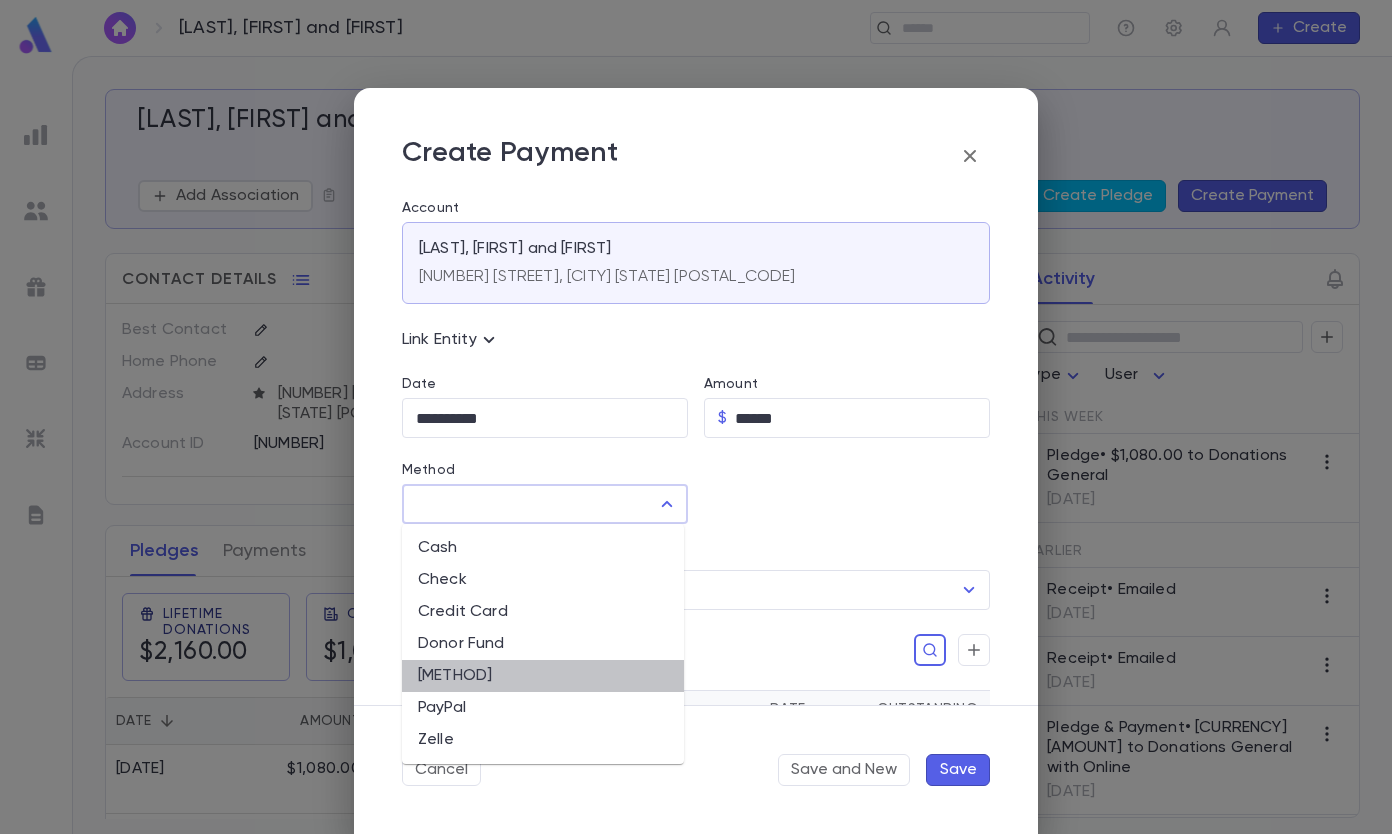 click on "Online" at bounding box center (543, 676) 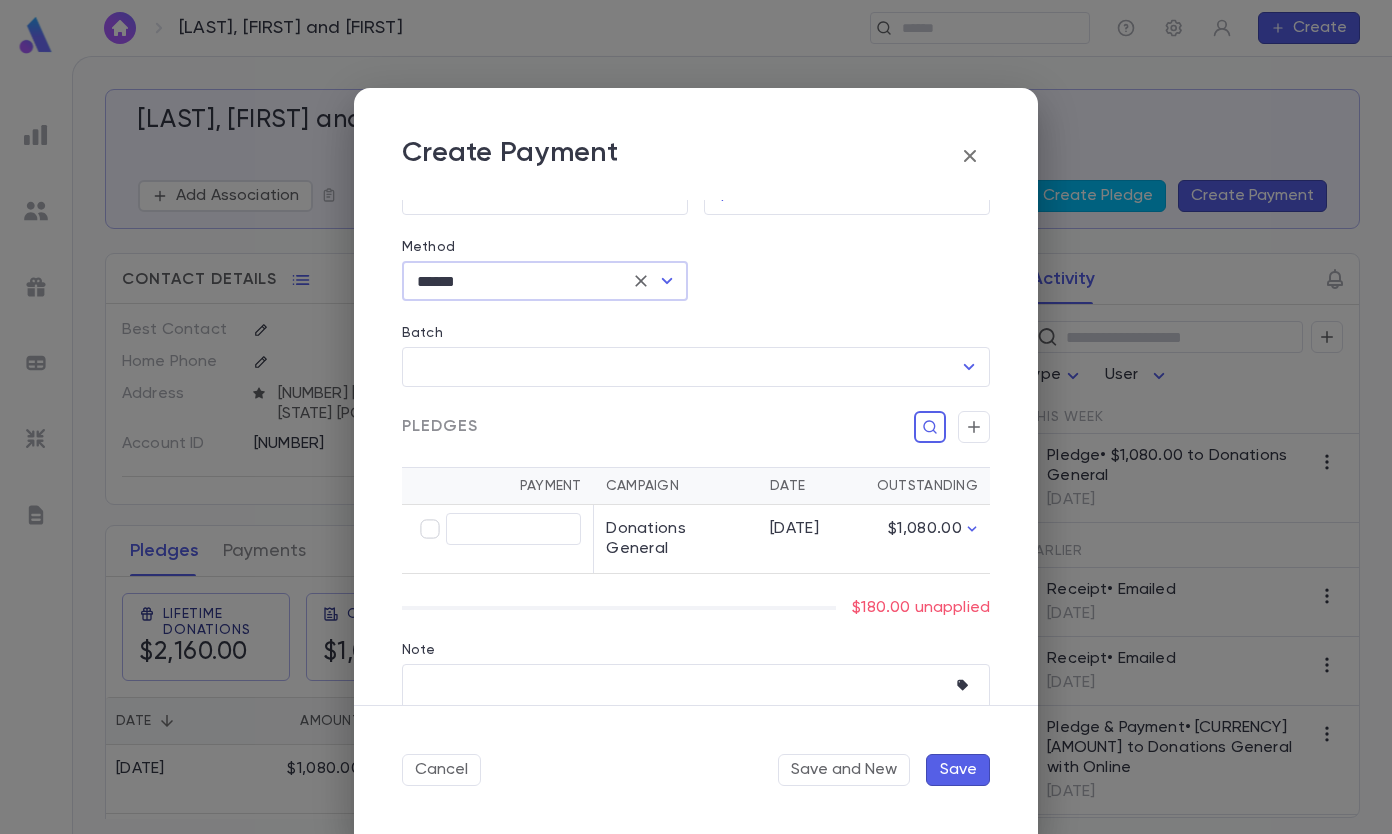 scroll, scrollTop: 291, scrollLeft: 0, axis: vertical 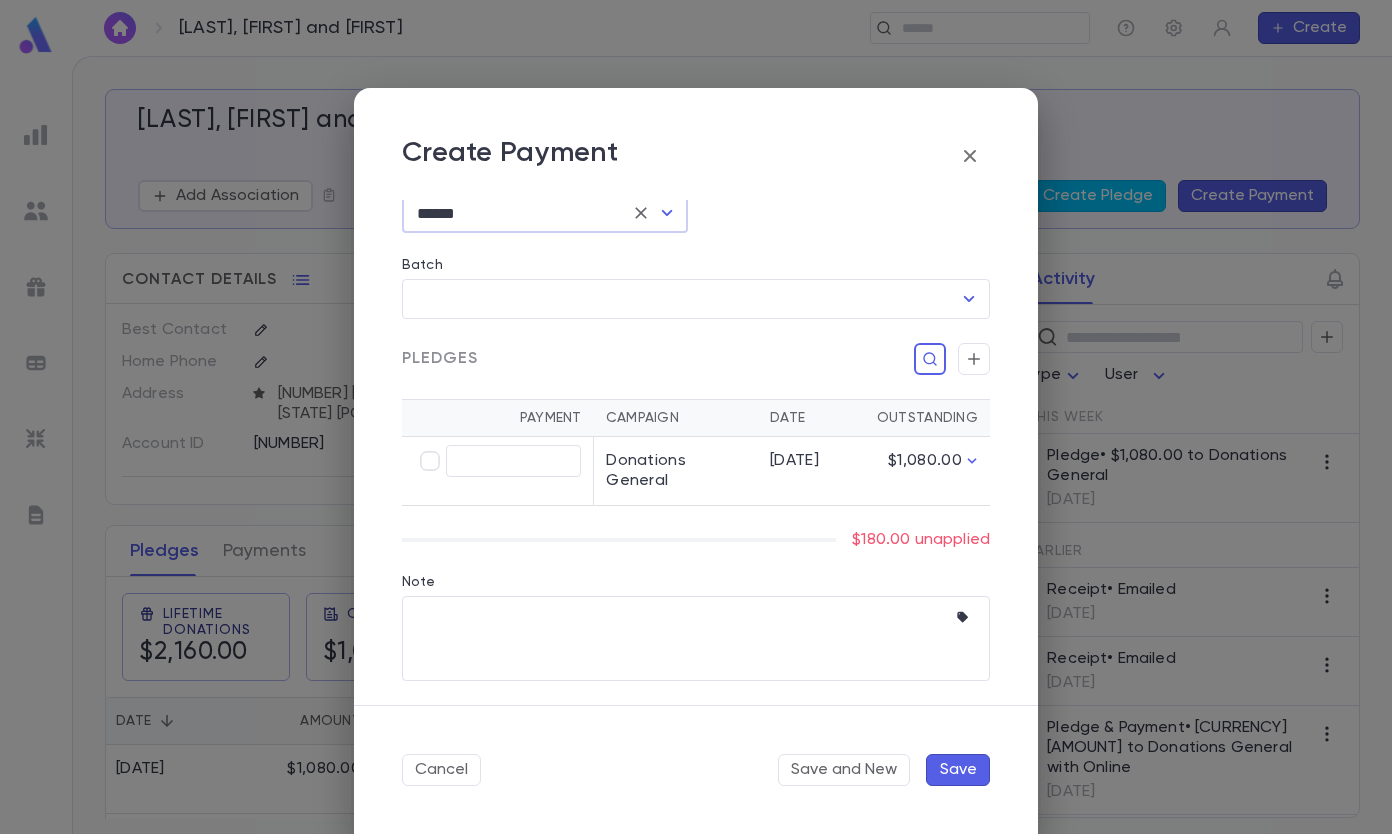 type on "******" 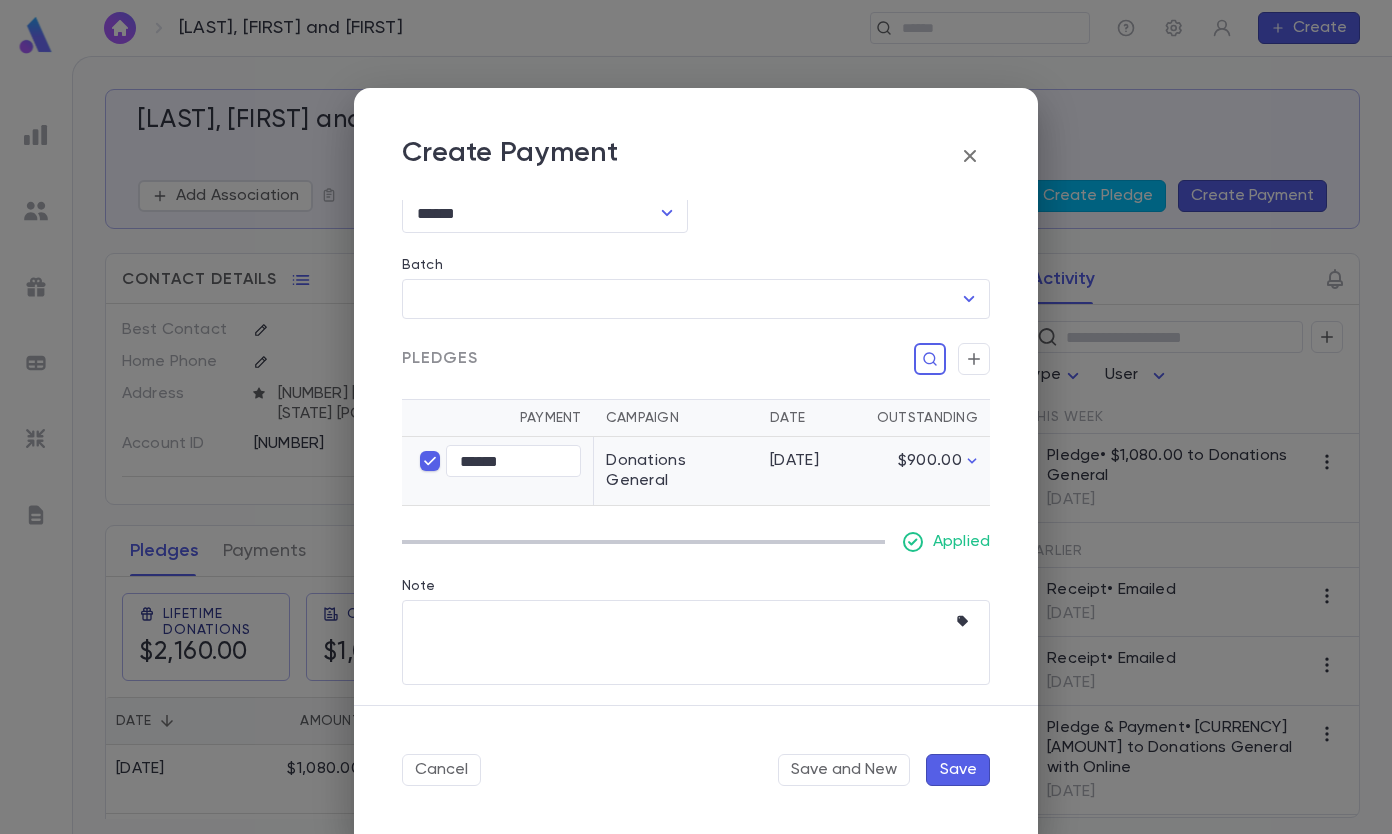 click on "Save" at bounding box center [958, 770] 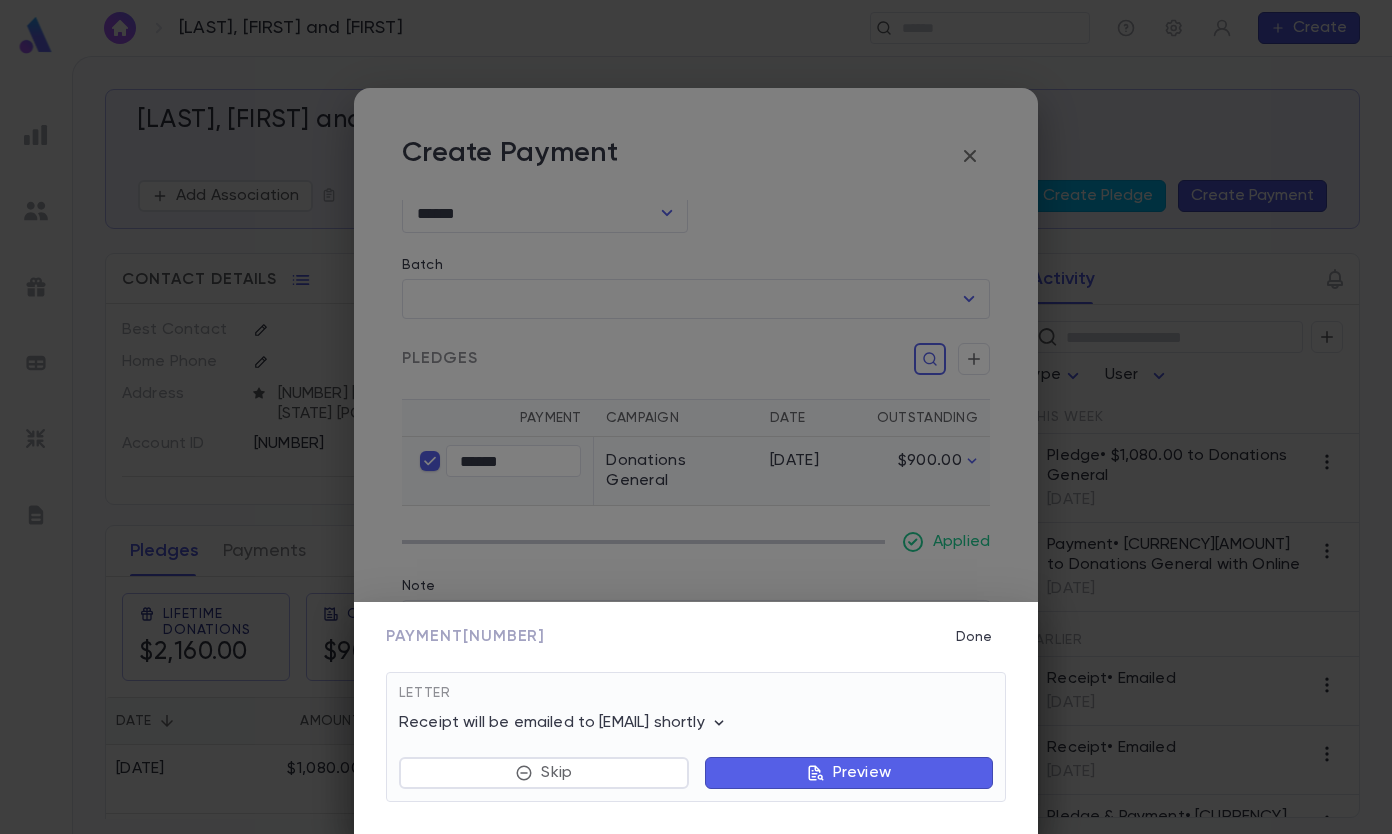 click on "Done" at bounding box center (974, 637) 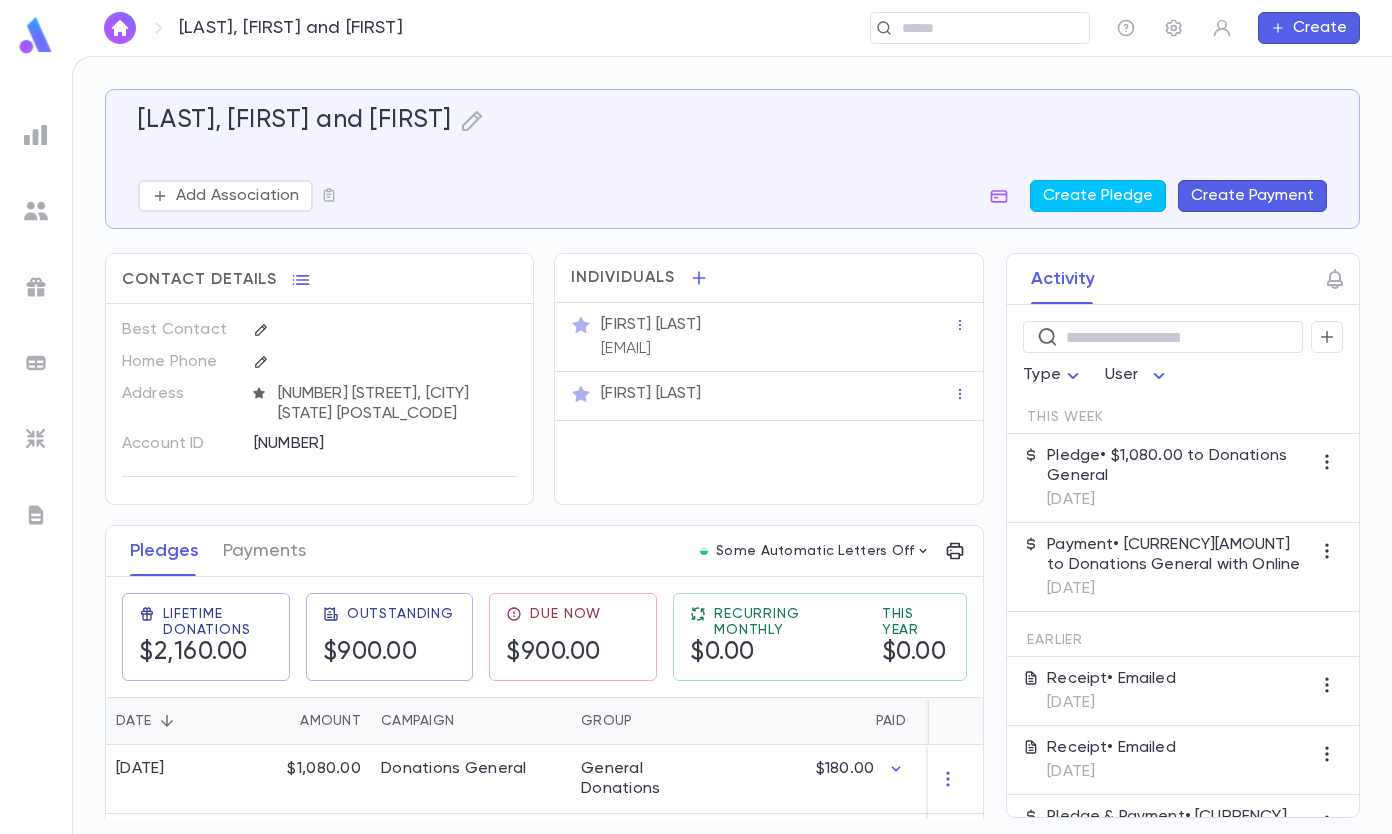 click on "​" at bounding box center [980, 28] 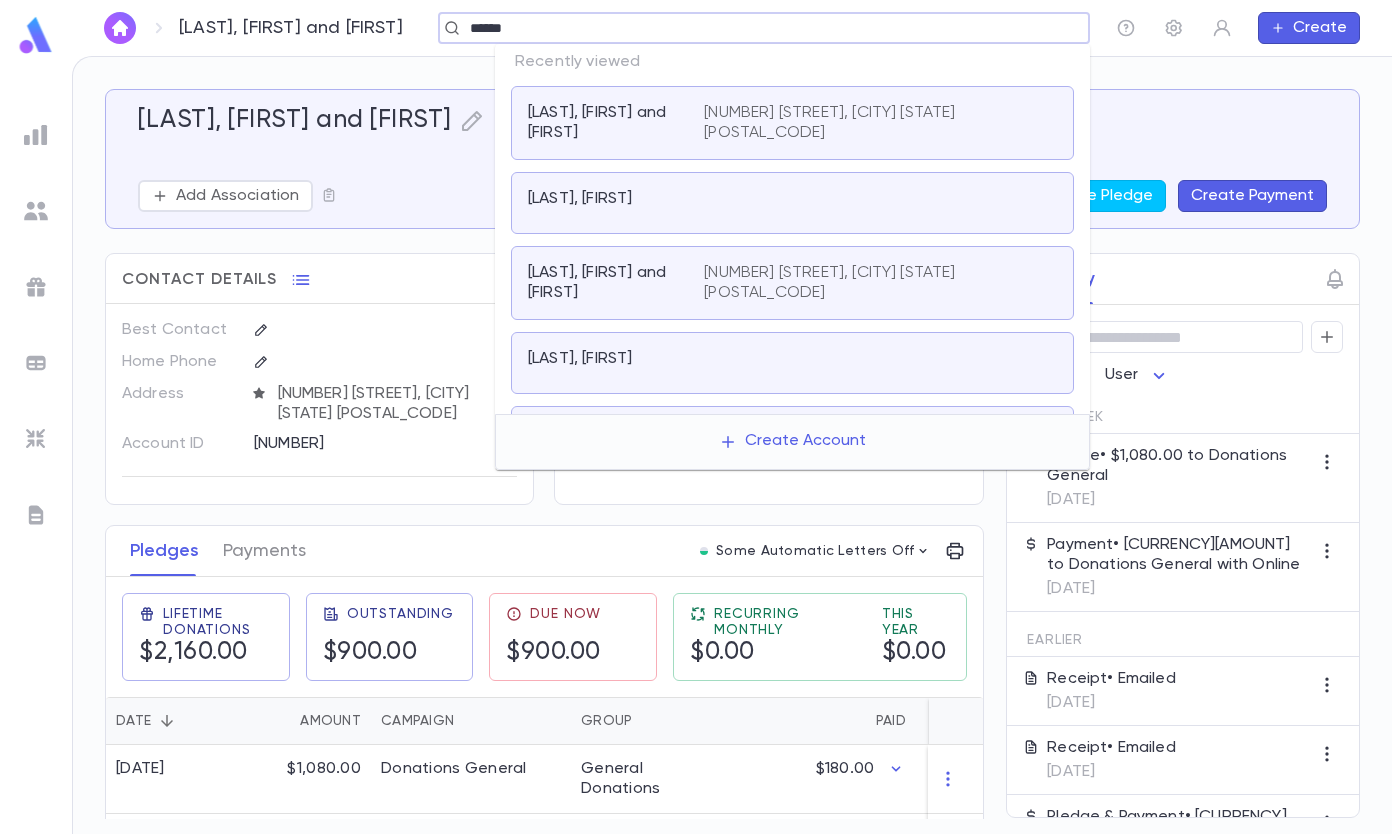 type on "******" 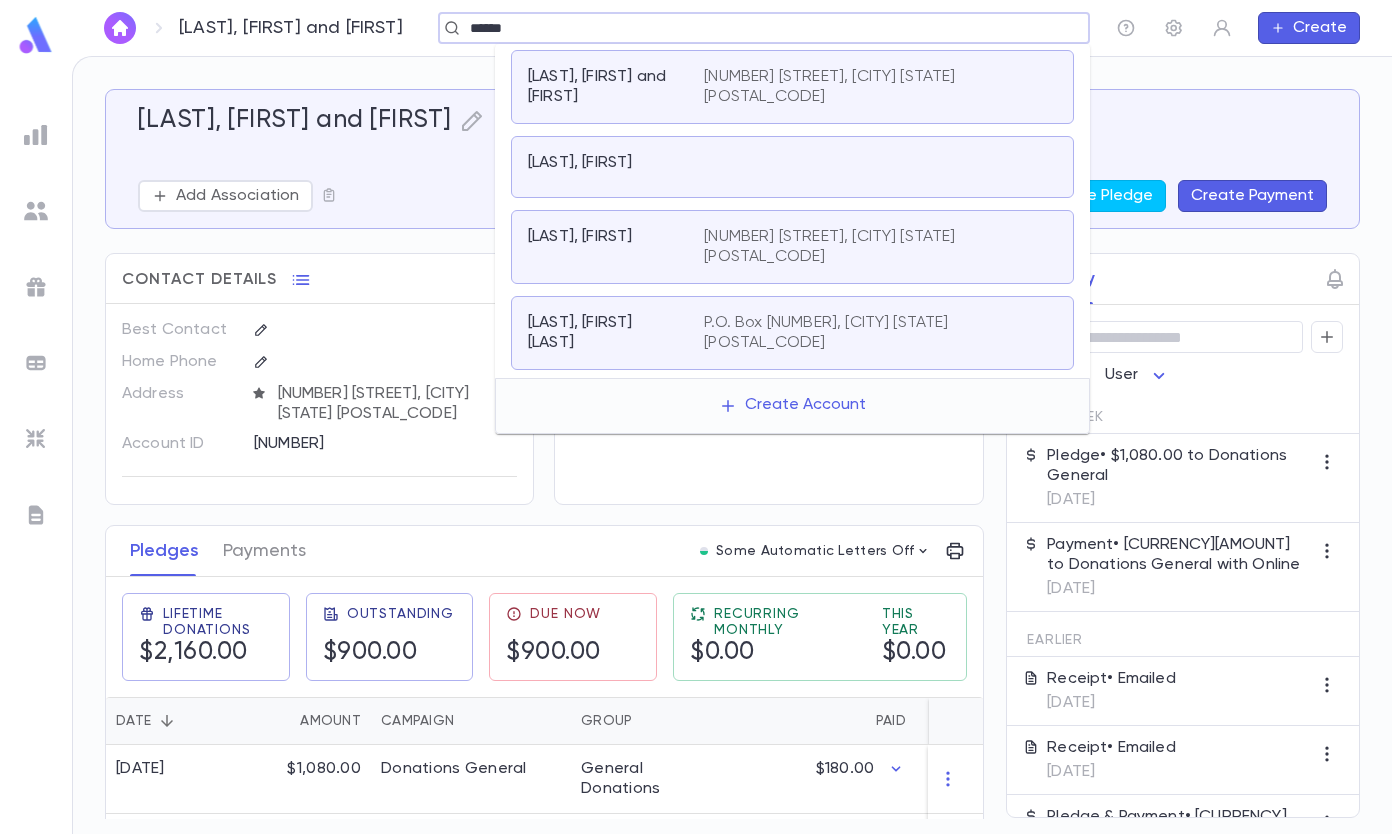 click on "Nadoff, Moshe" at bounding box center (616, 167) 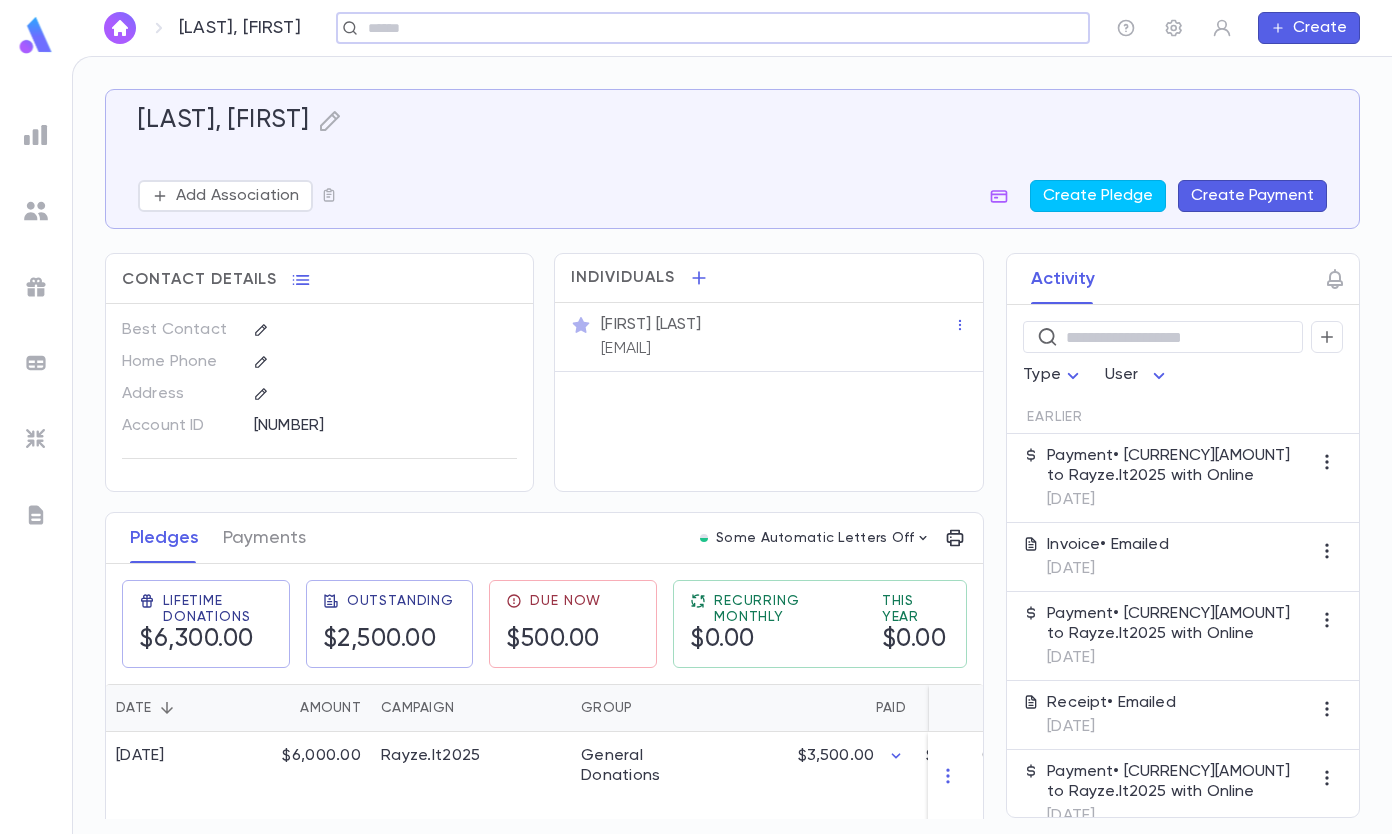 click on "Create Payment" at bounding box center (1252, 196) 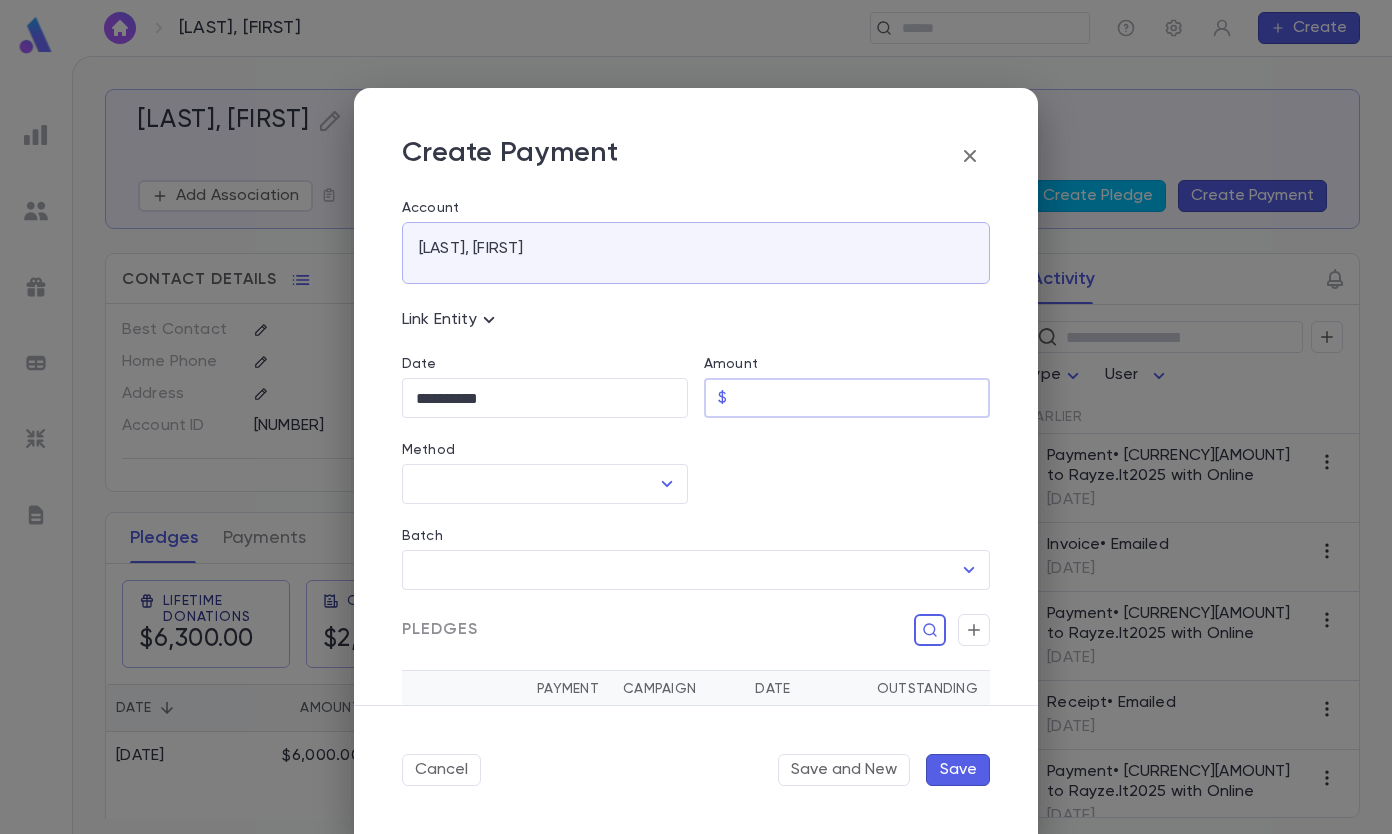 click on "Amount" at bounding box center (862, 398) 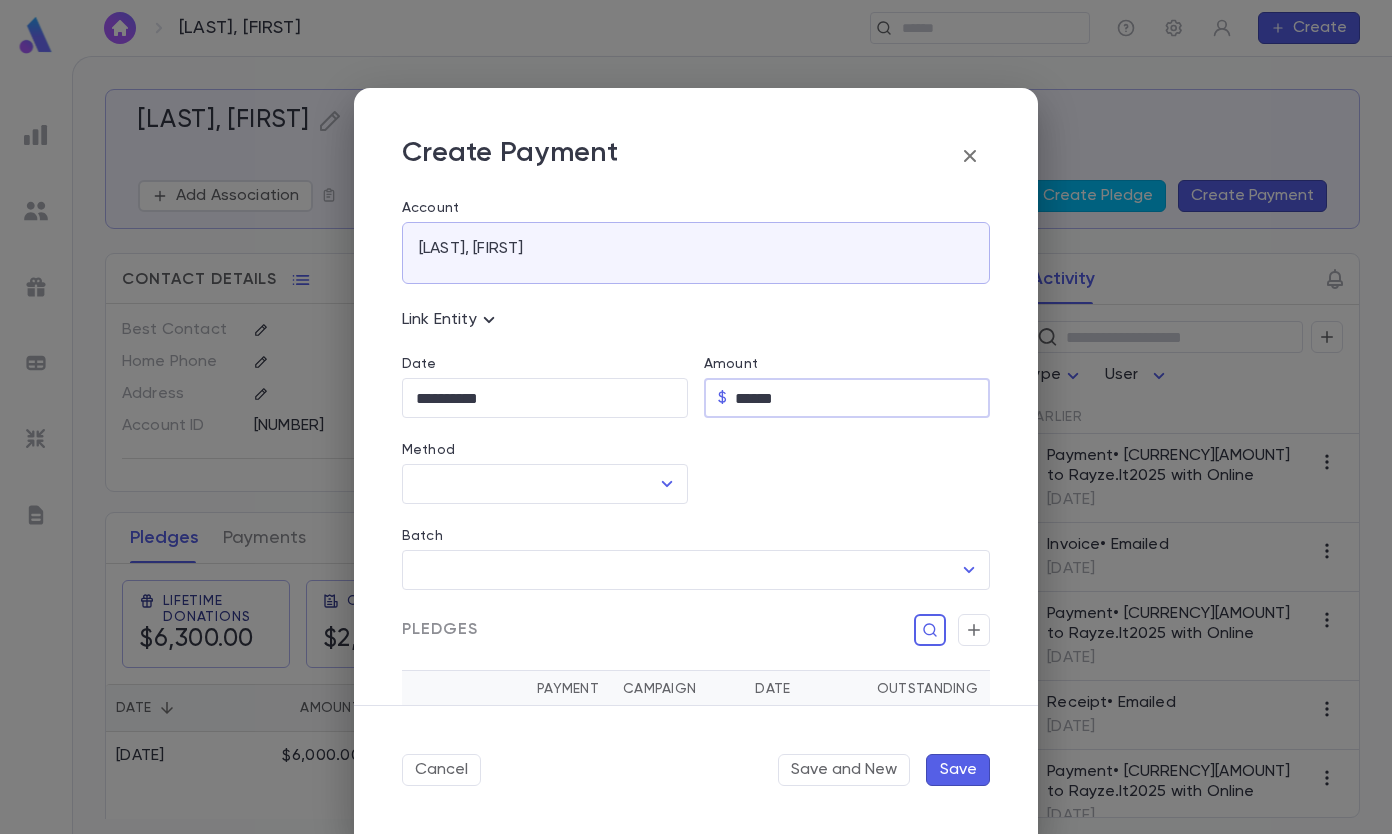 type on "******" 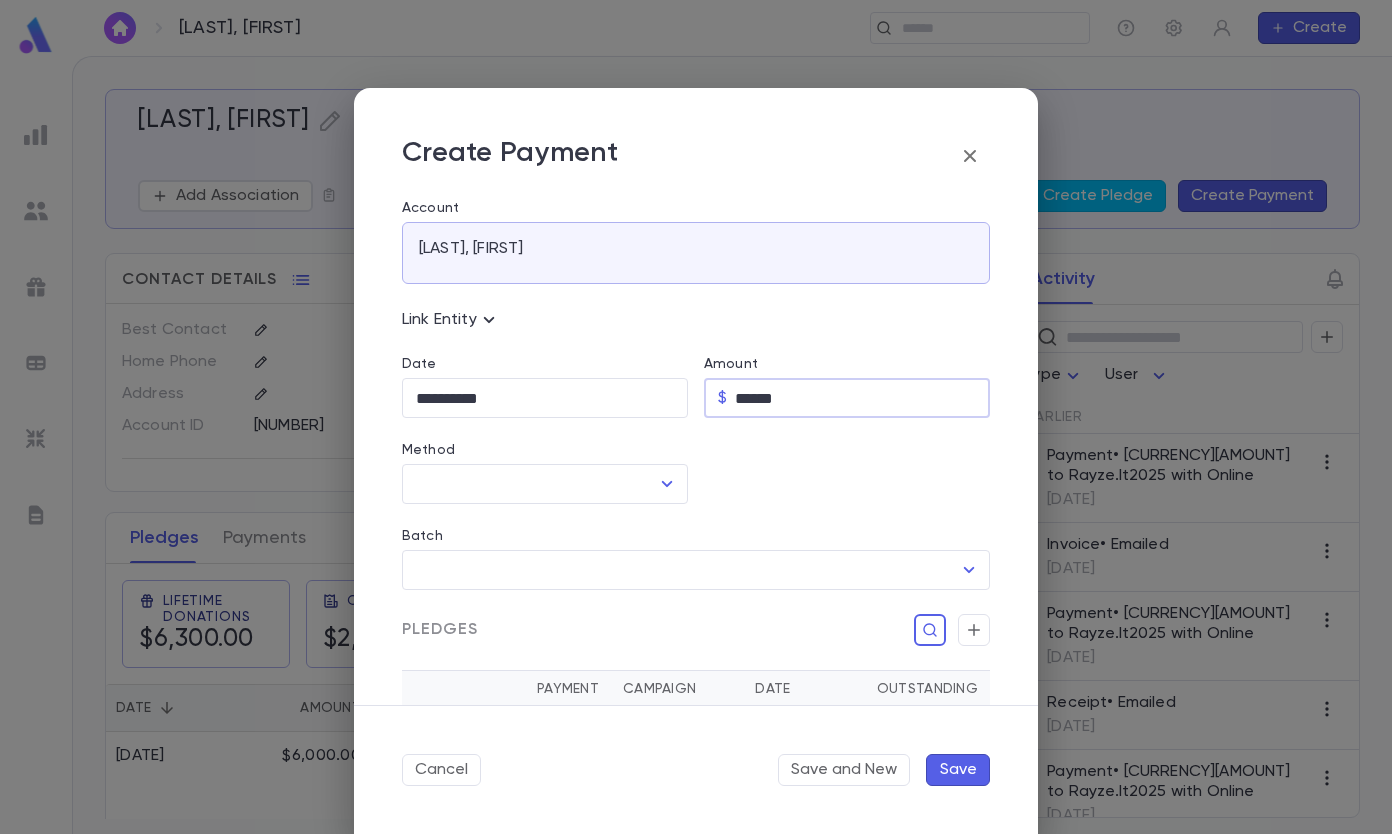 click on "**********" at bounding box center (545, 398) 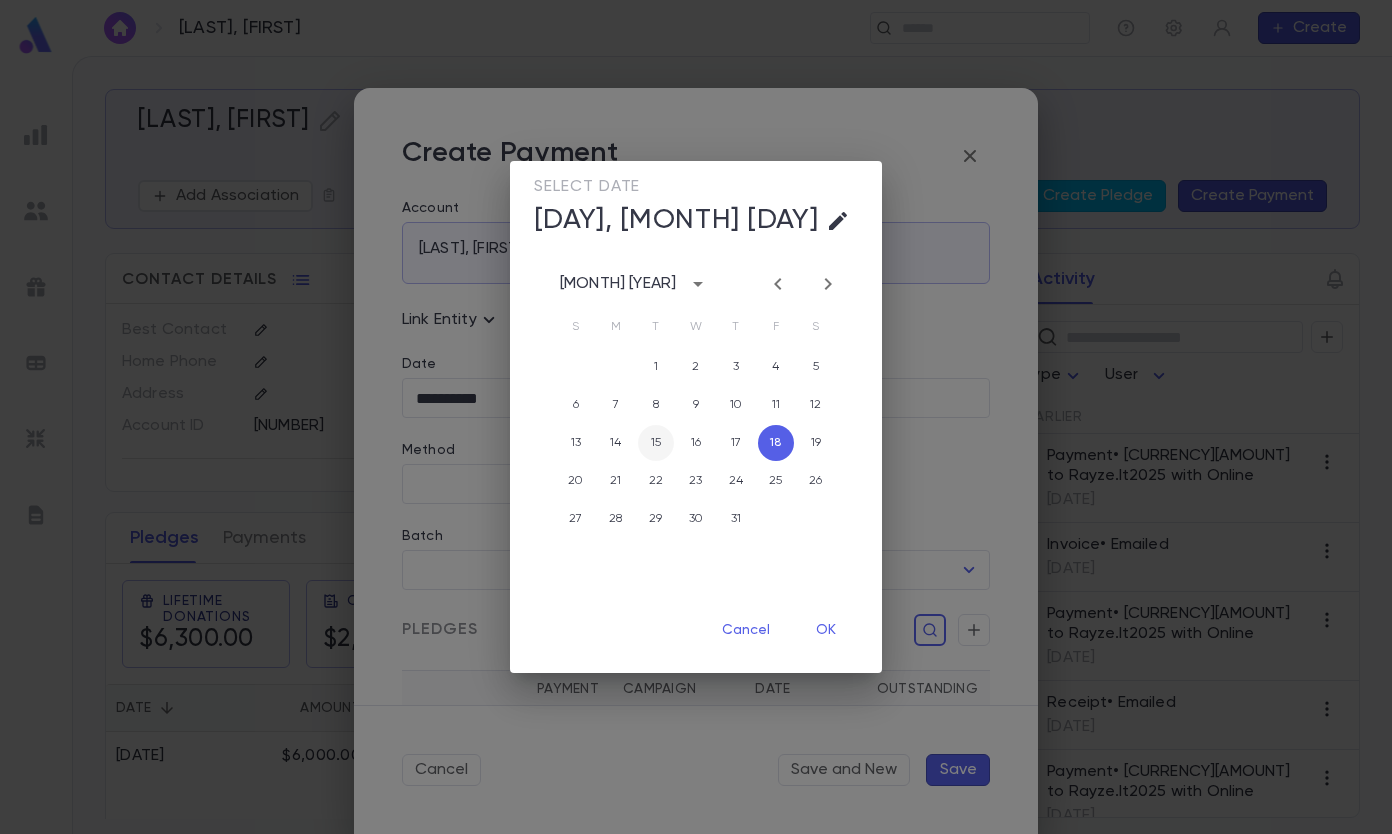 click on "15" at bounding box center (656, 443) 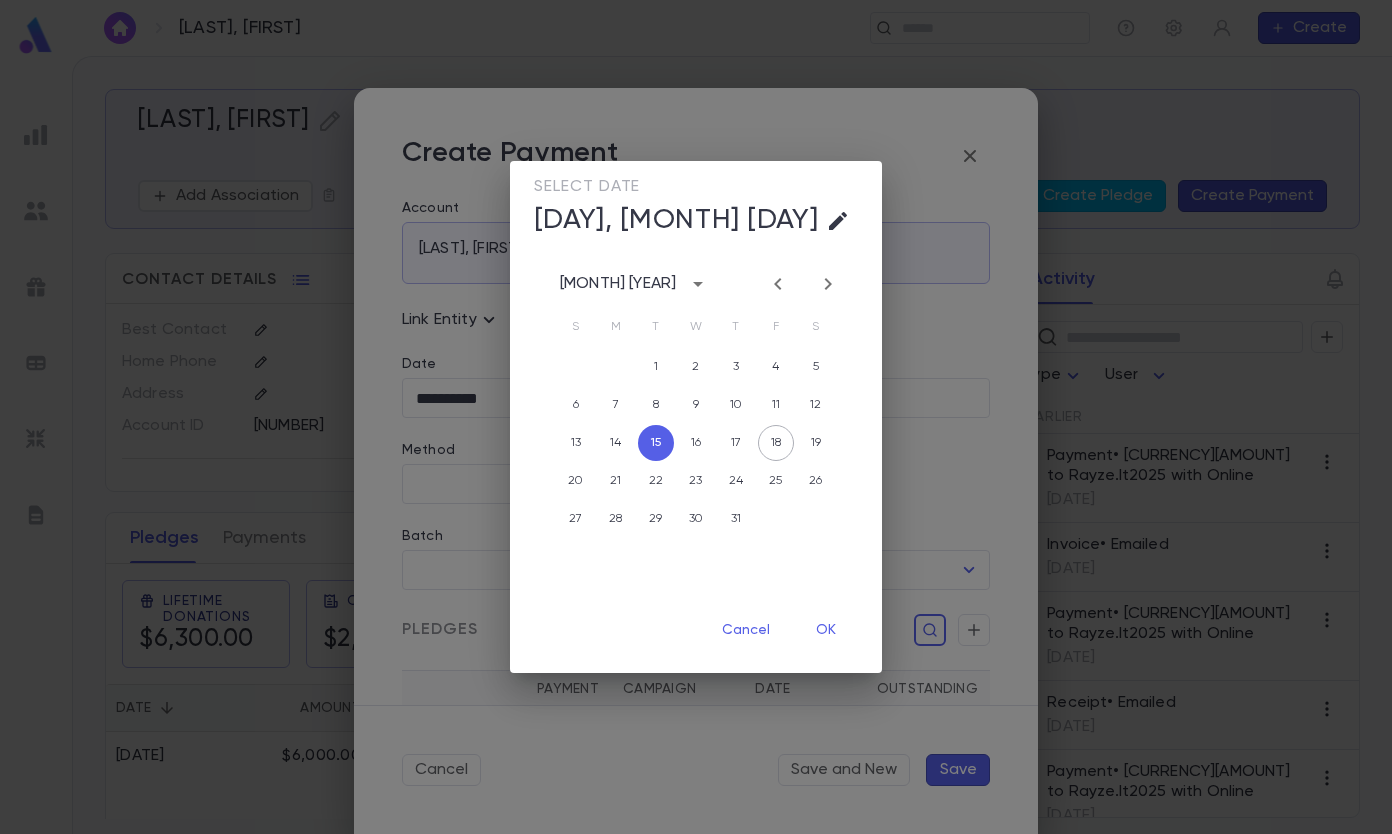click on "OK" at bounding box center (826, 630) 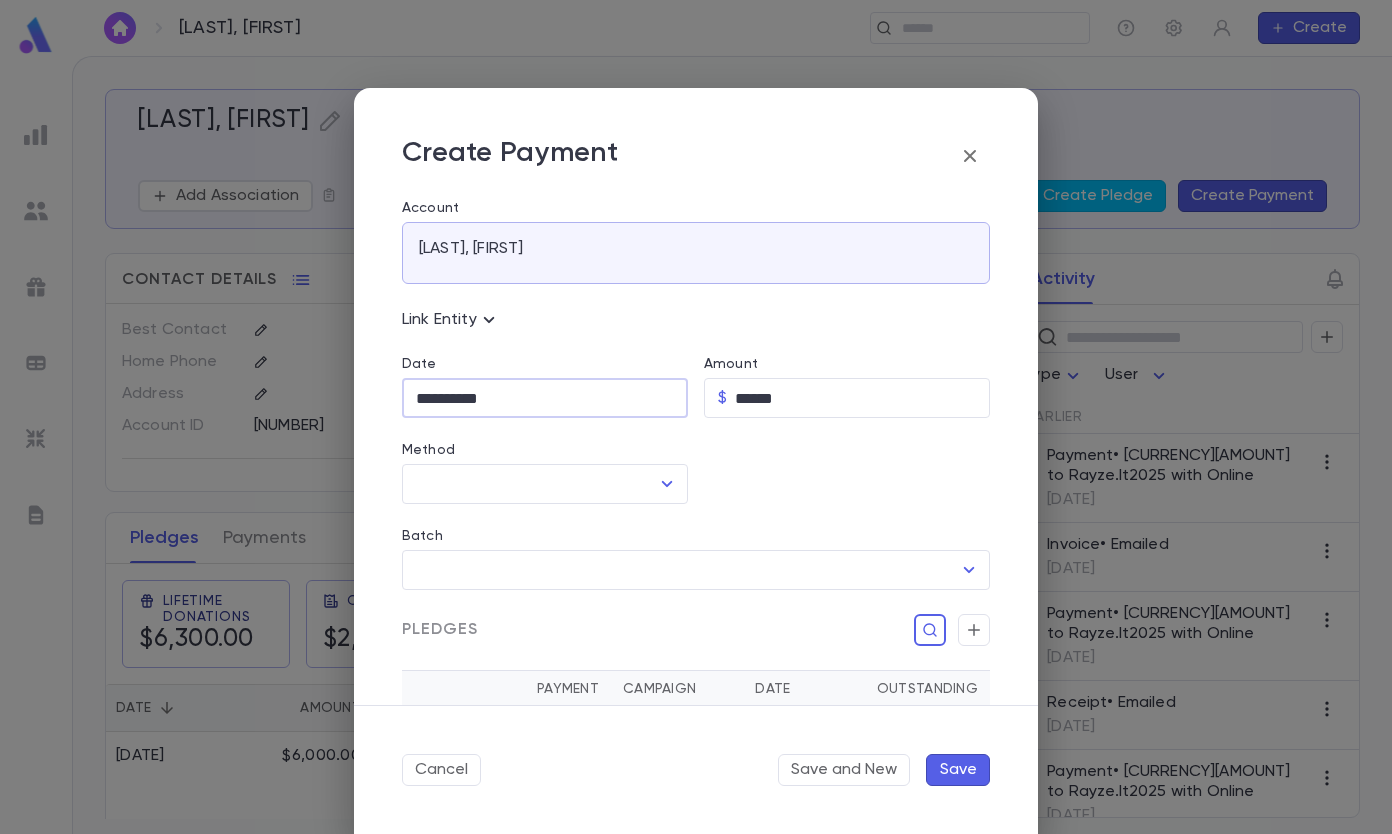 click on "Method" at bounding box center [530, 484] 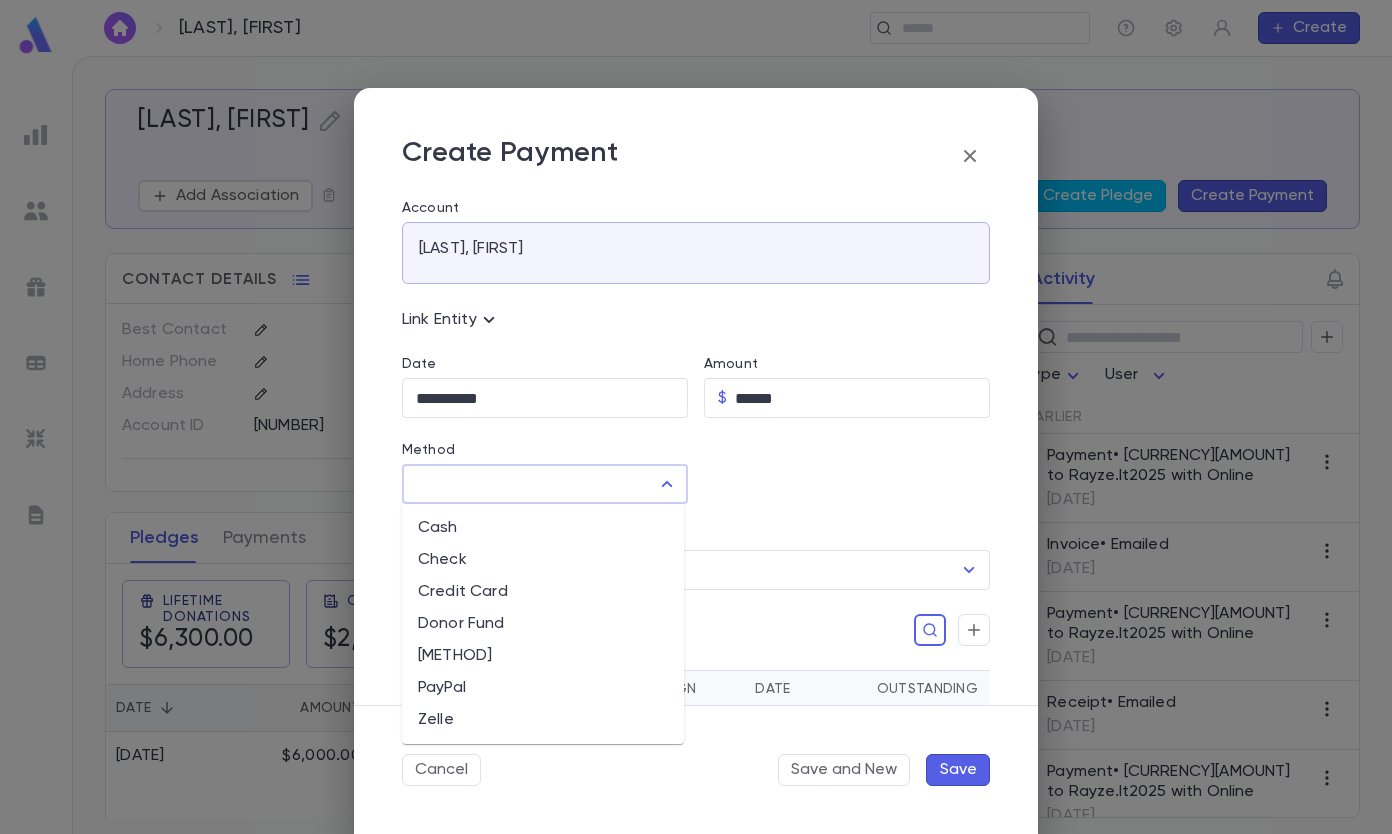 click on "Donor Fund" at bounding box center [543, 624] 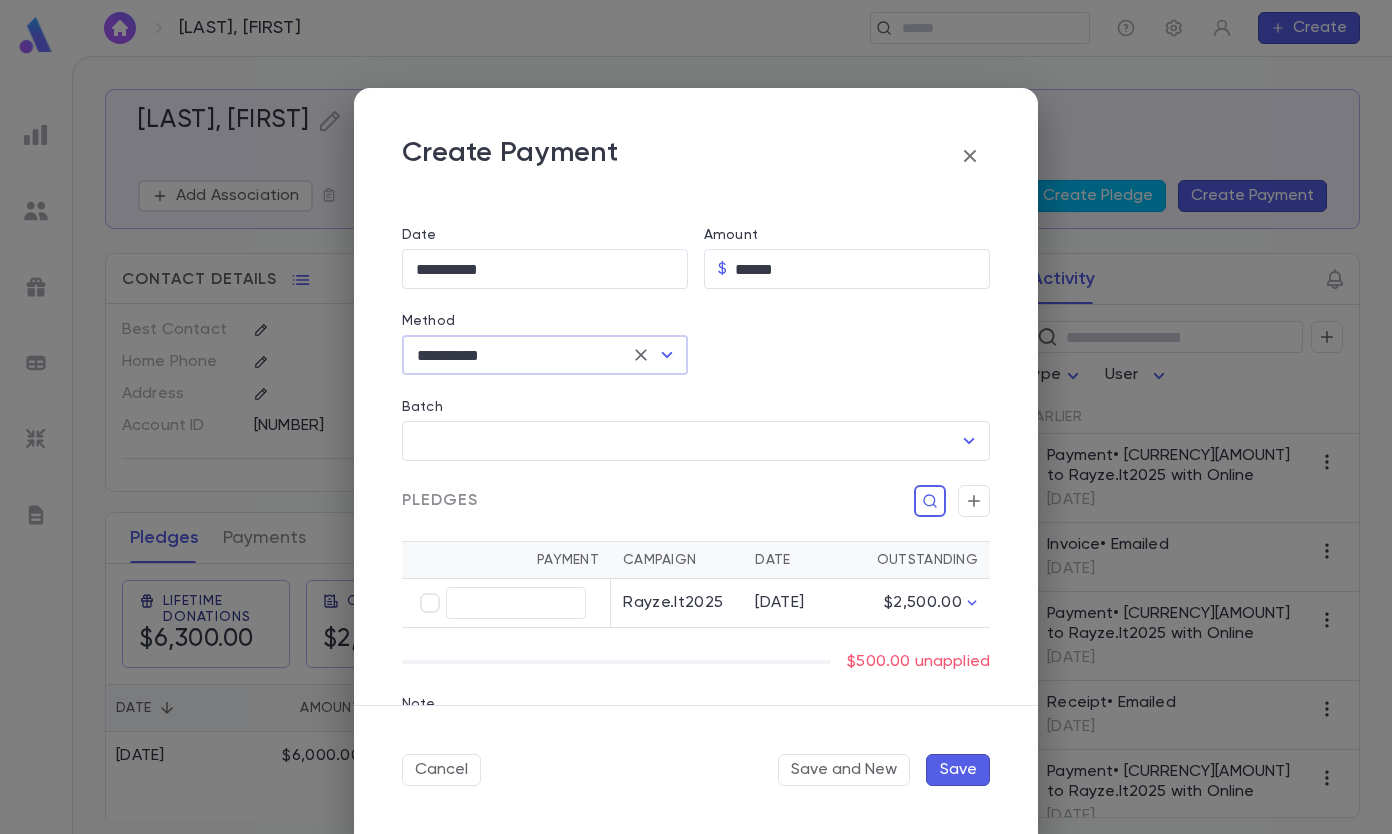 scroll, scrollTop: 252, scrollLeft: 0, axis: vertical 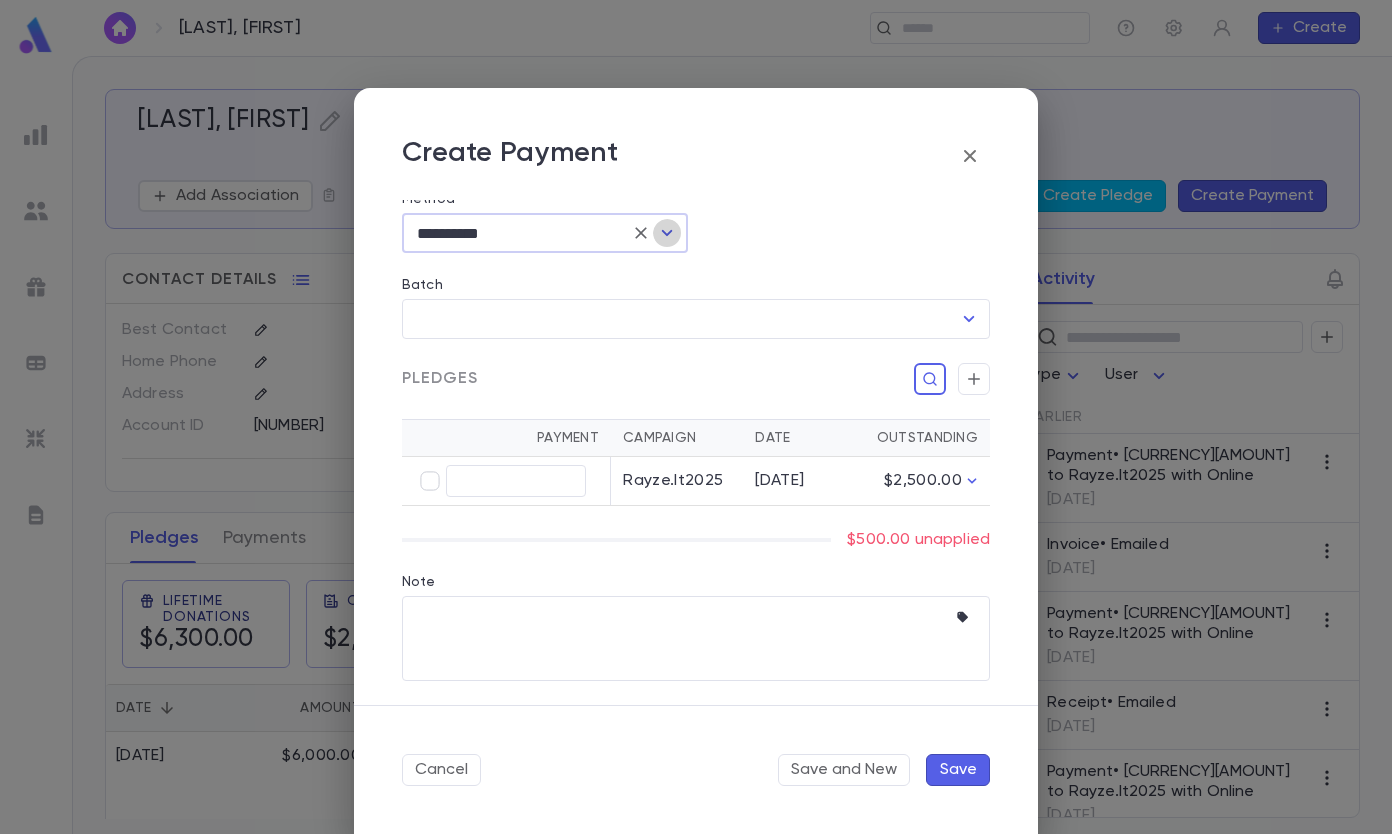 click 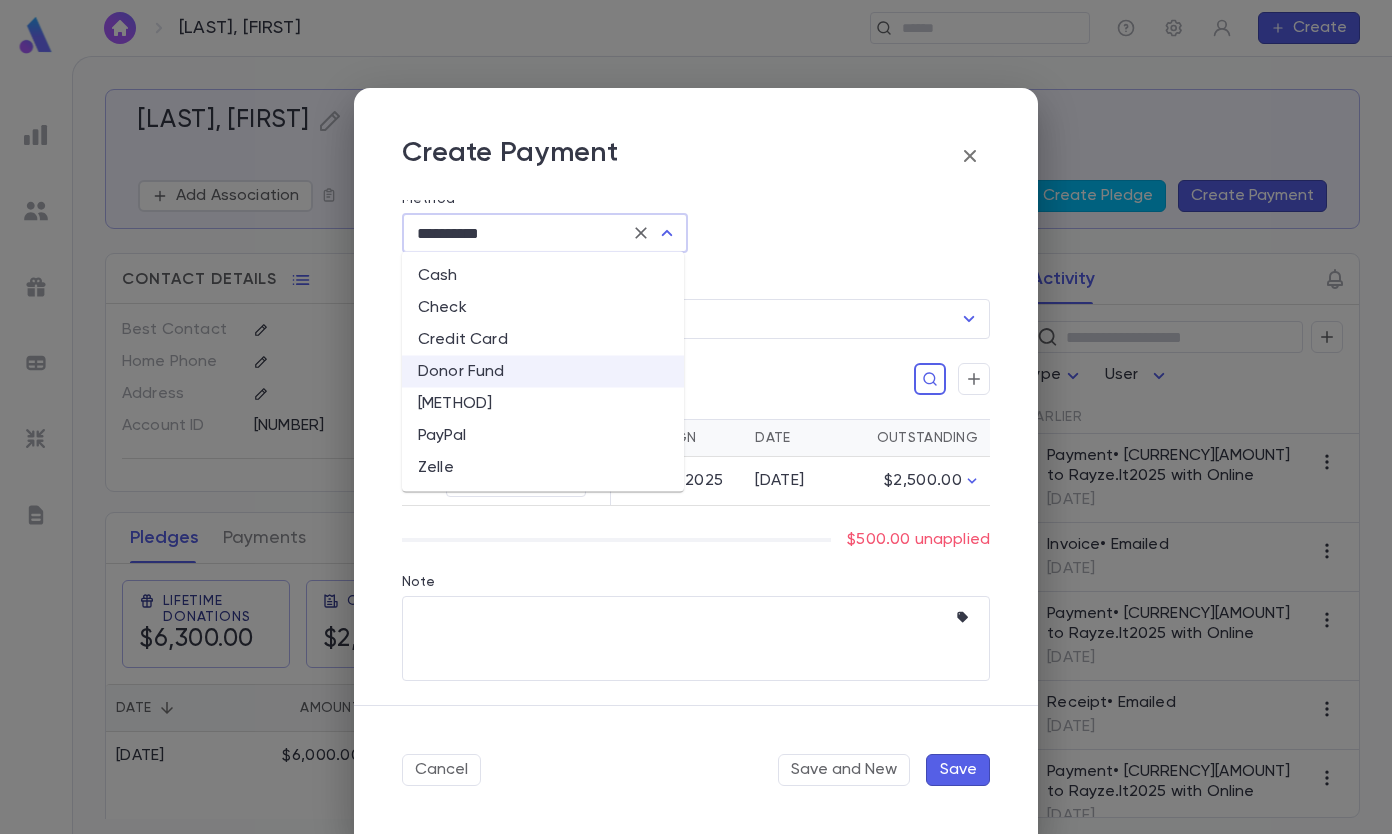 click on "Online" at bounding box center (543, 404) 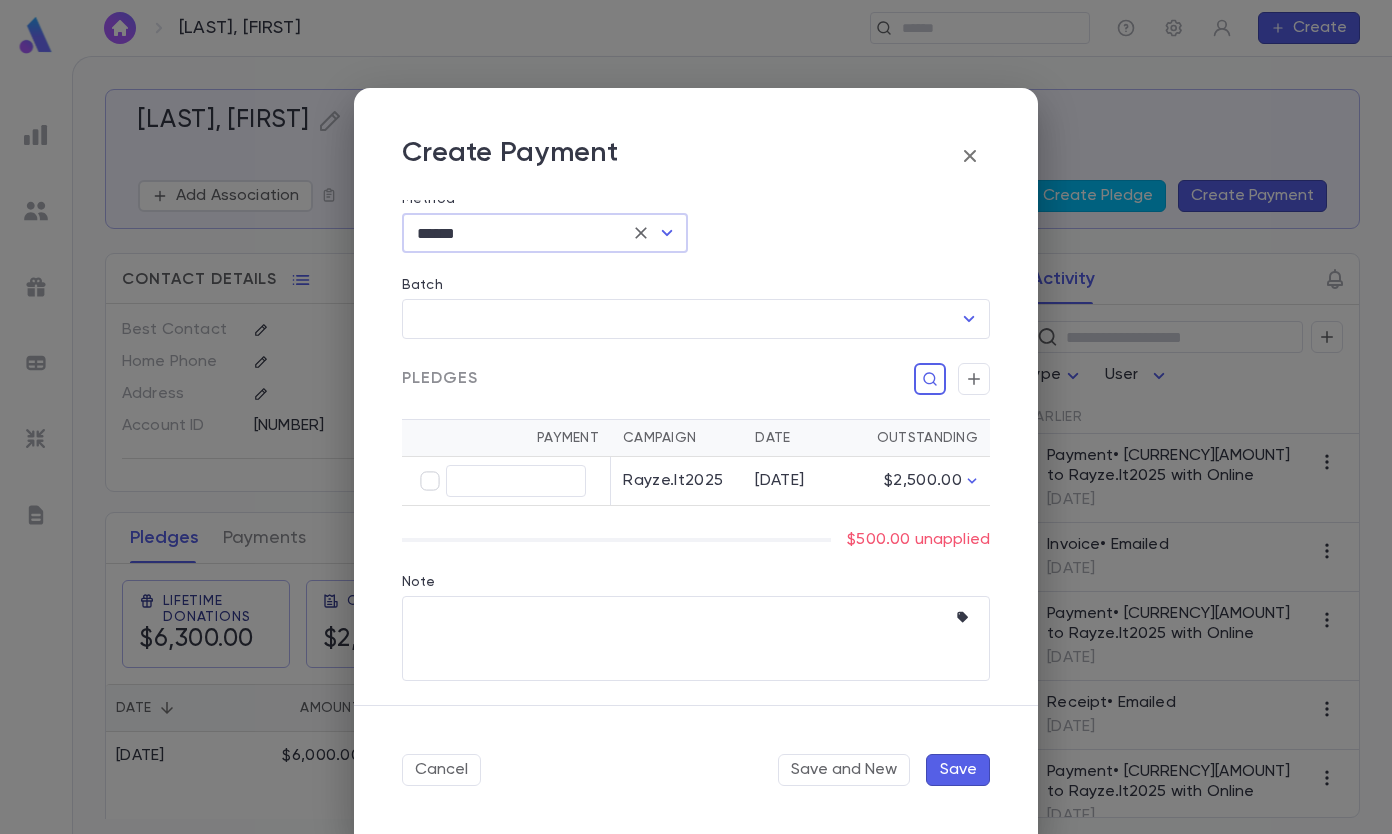 type on "******" 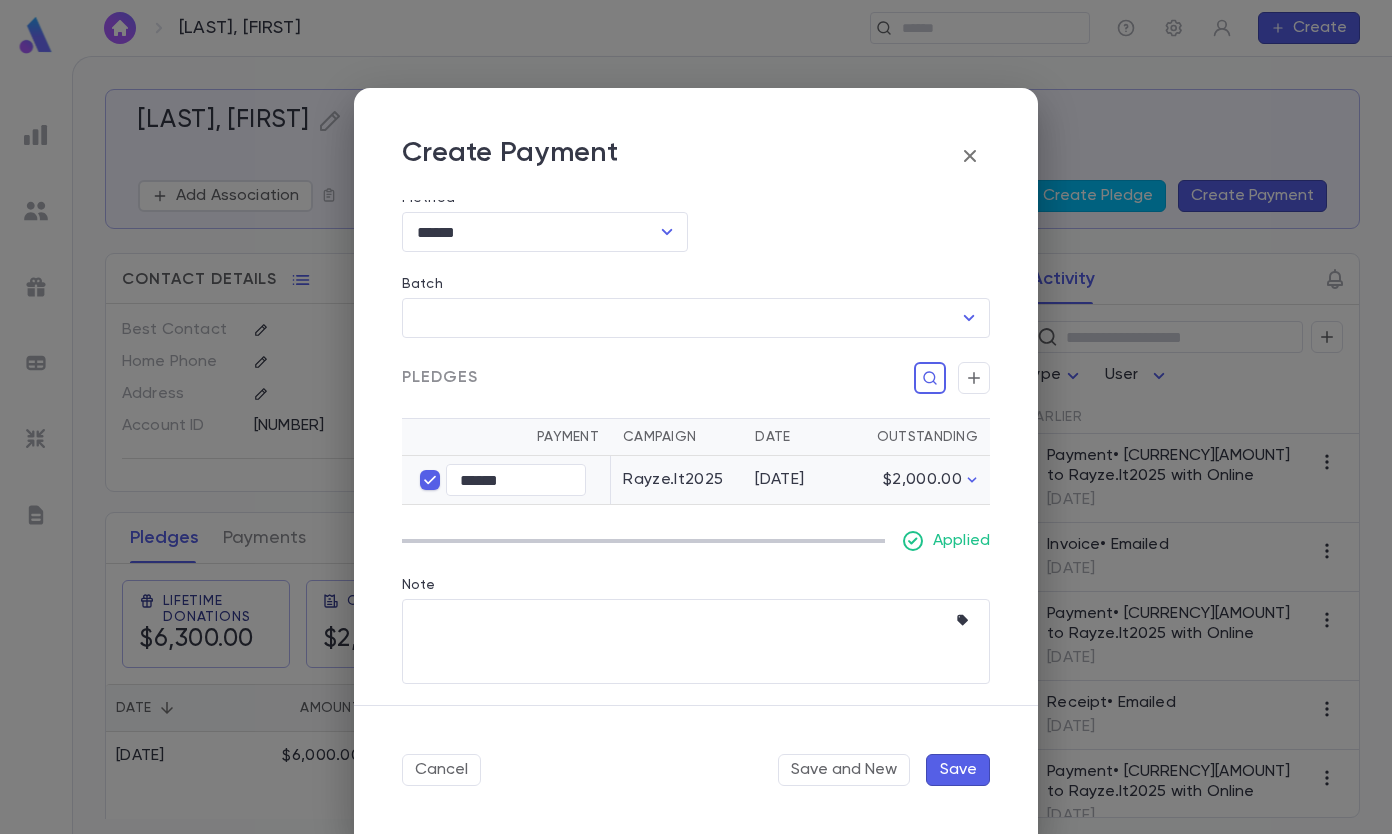 click on "Save" at bounding box center [958, 770] 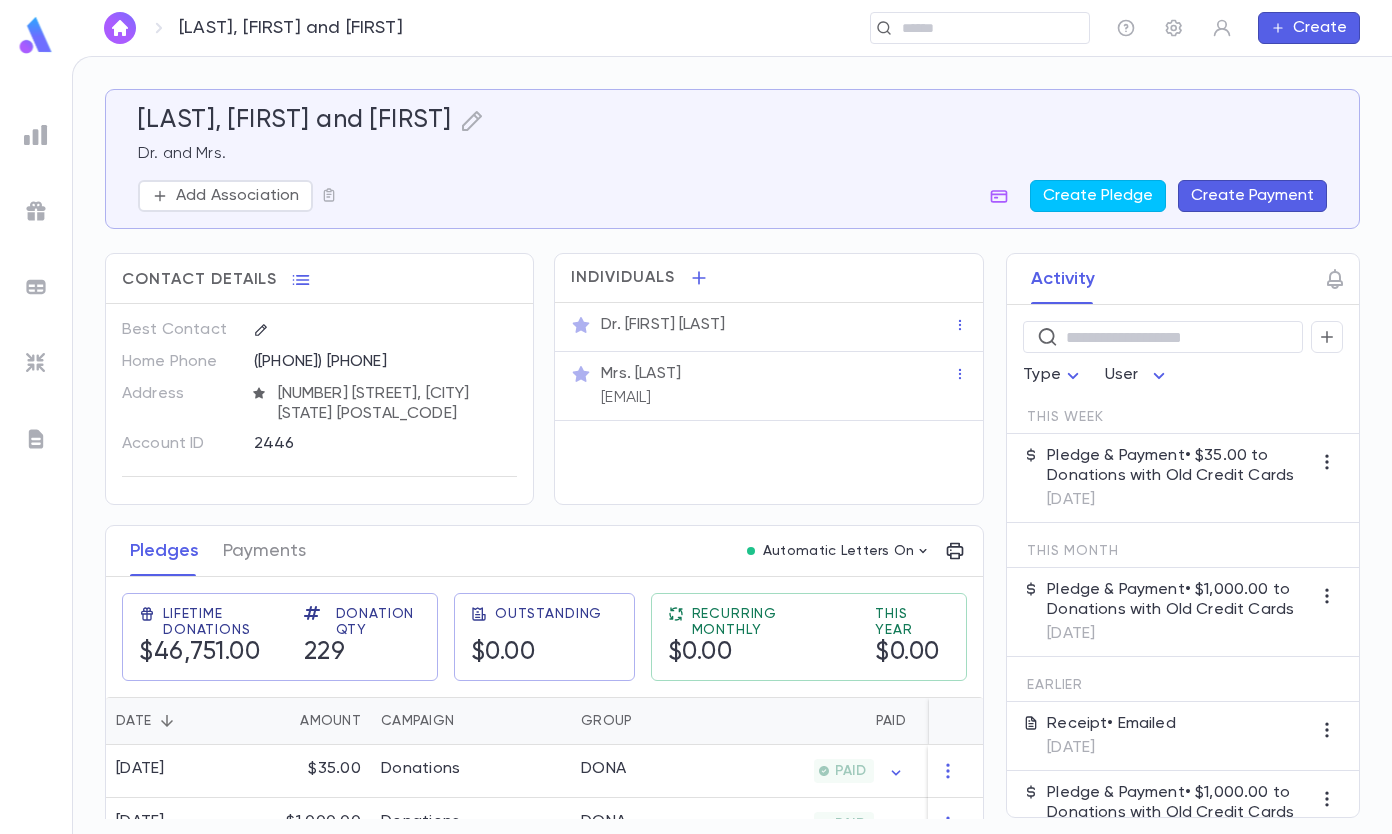 scroll, scrollTop: 0, scrollLeft: 0, axis: both 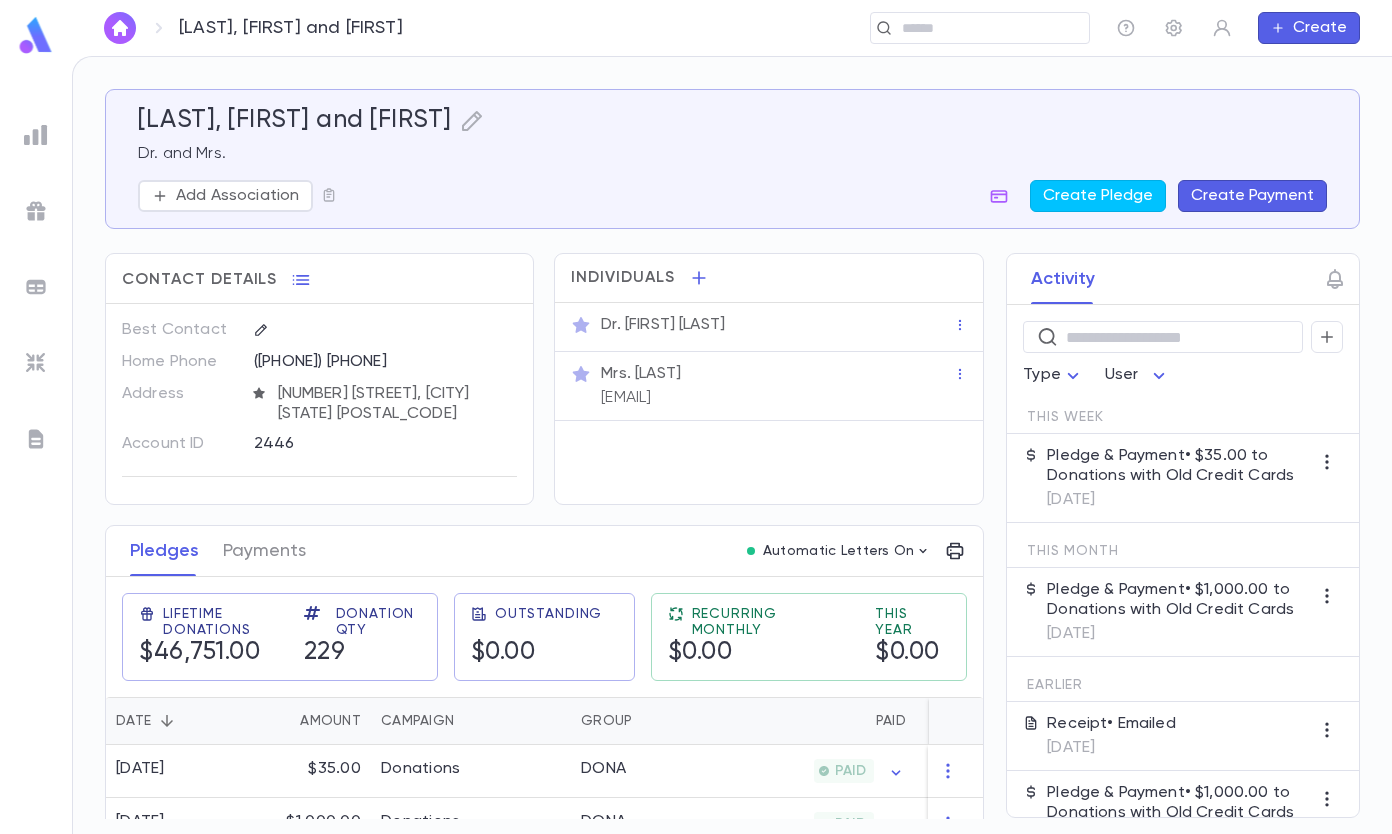 click at bounding box center (973, 28) 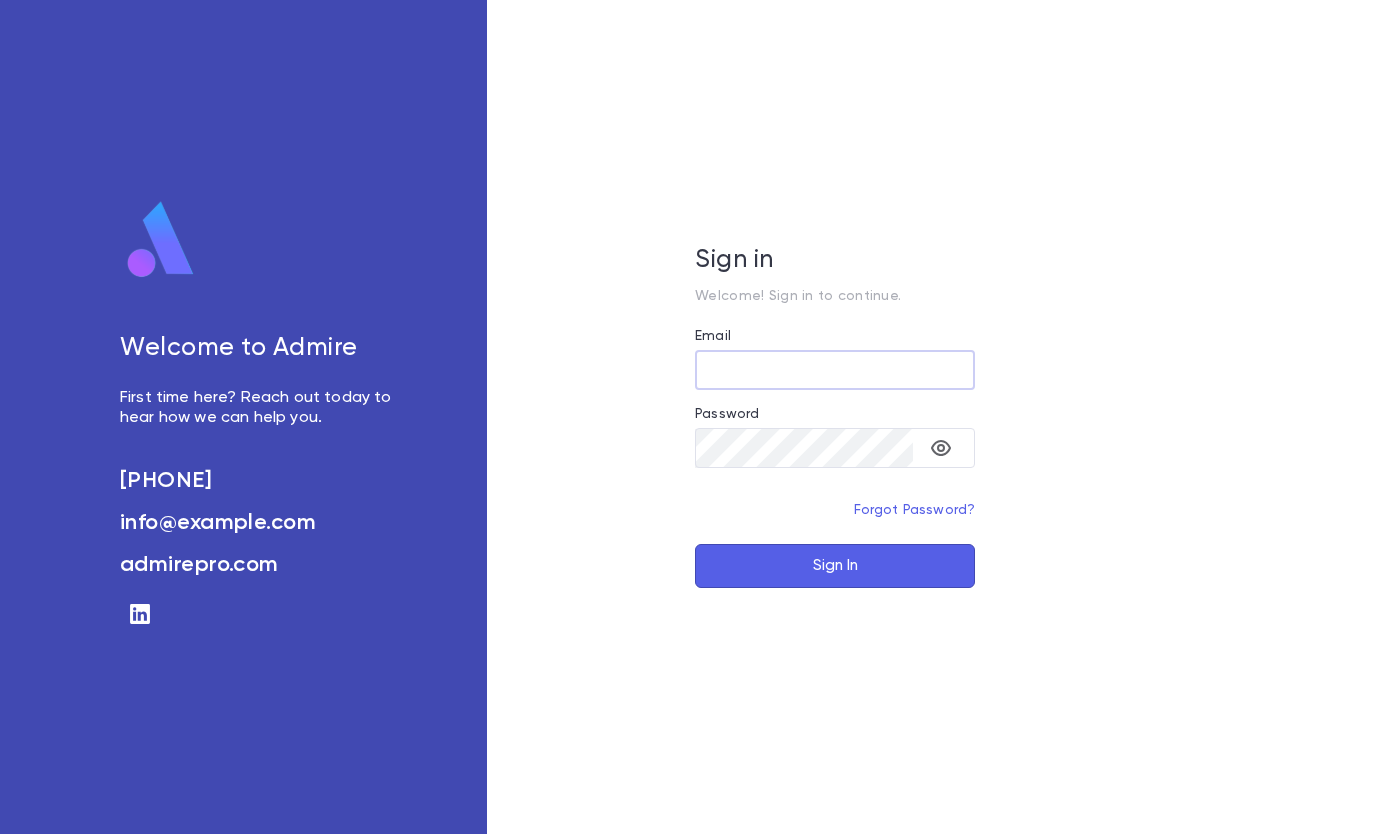 scroll, scrollTop: 0, scrollLeft: 0, axis: both 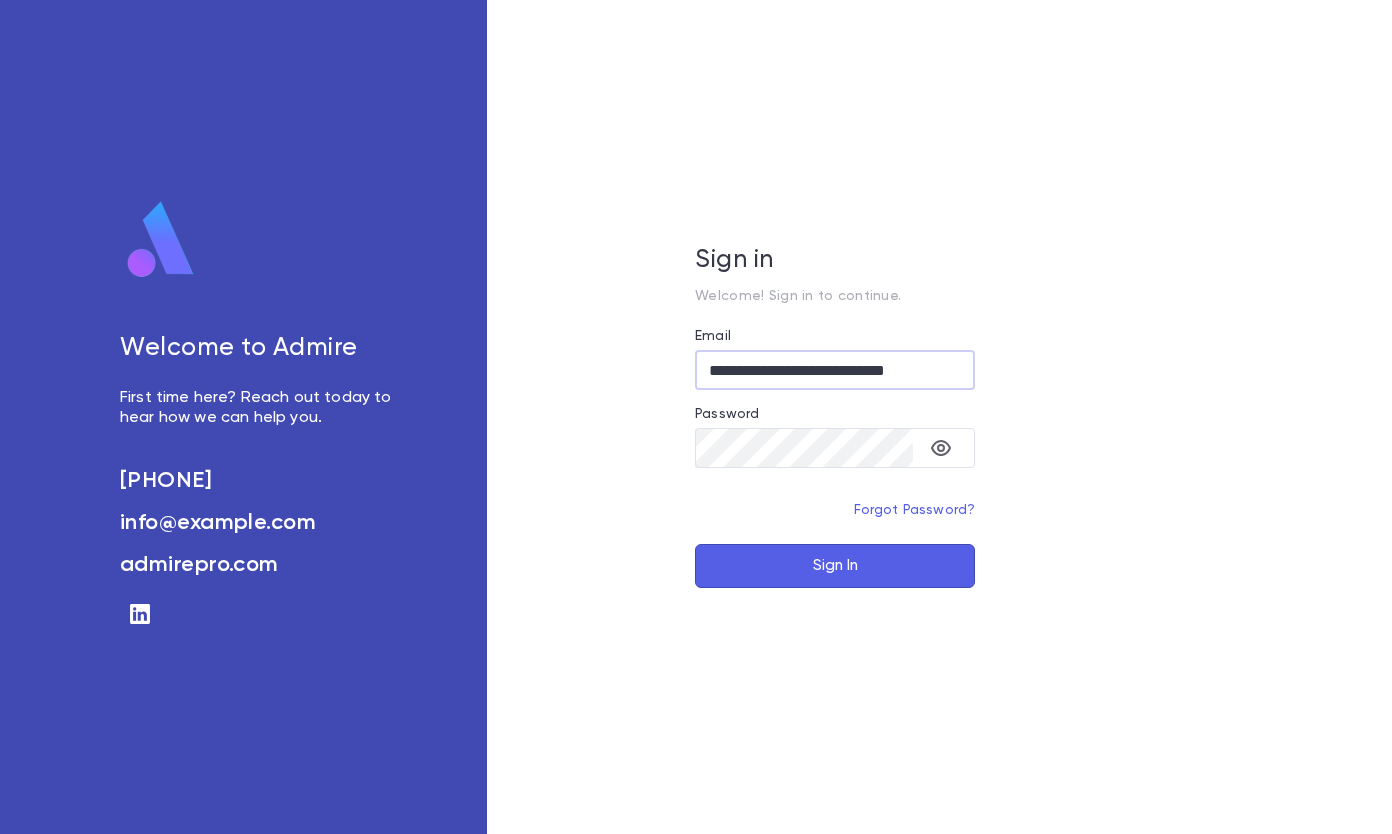 click on "Sign In" at bounding box center (835, 566) 